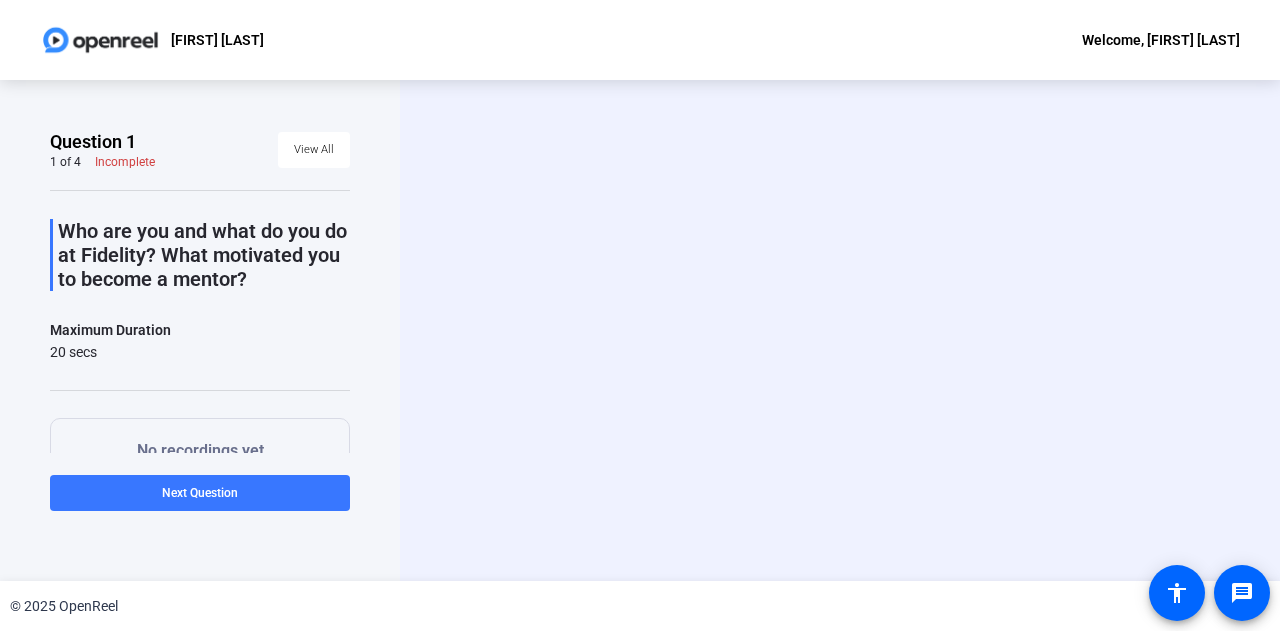 scroll, scrollTop: 0, scrollLeft: 0, axis: both 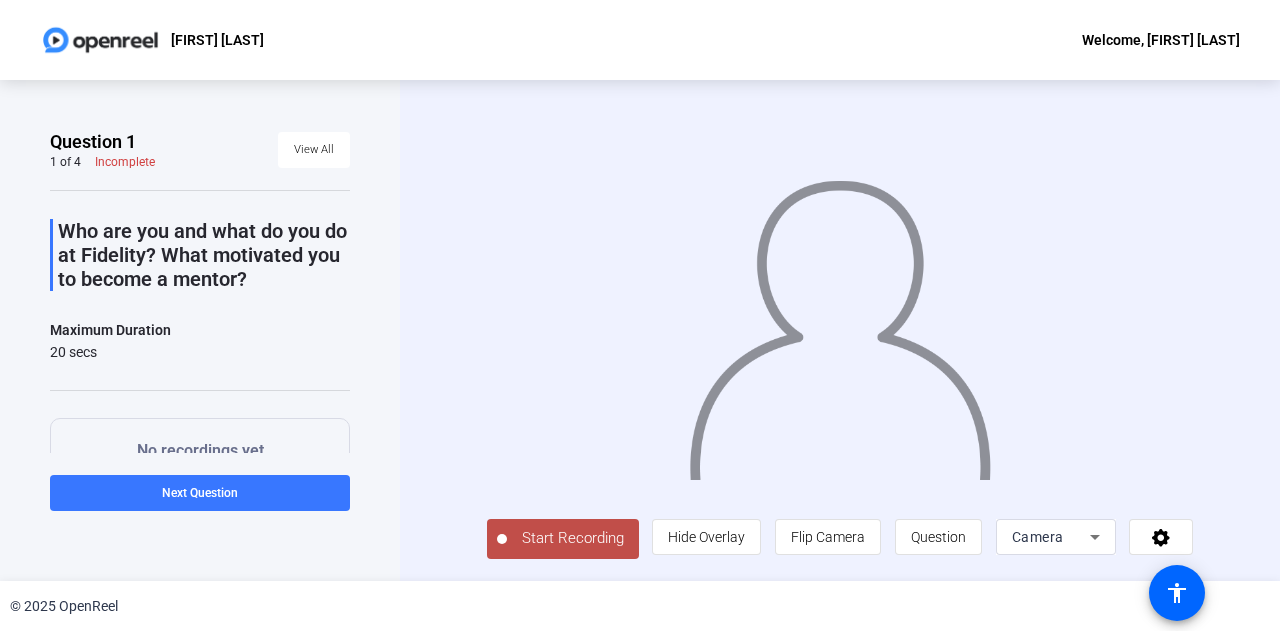 click 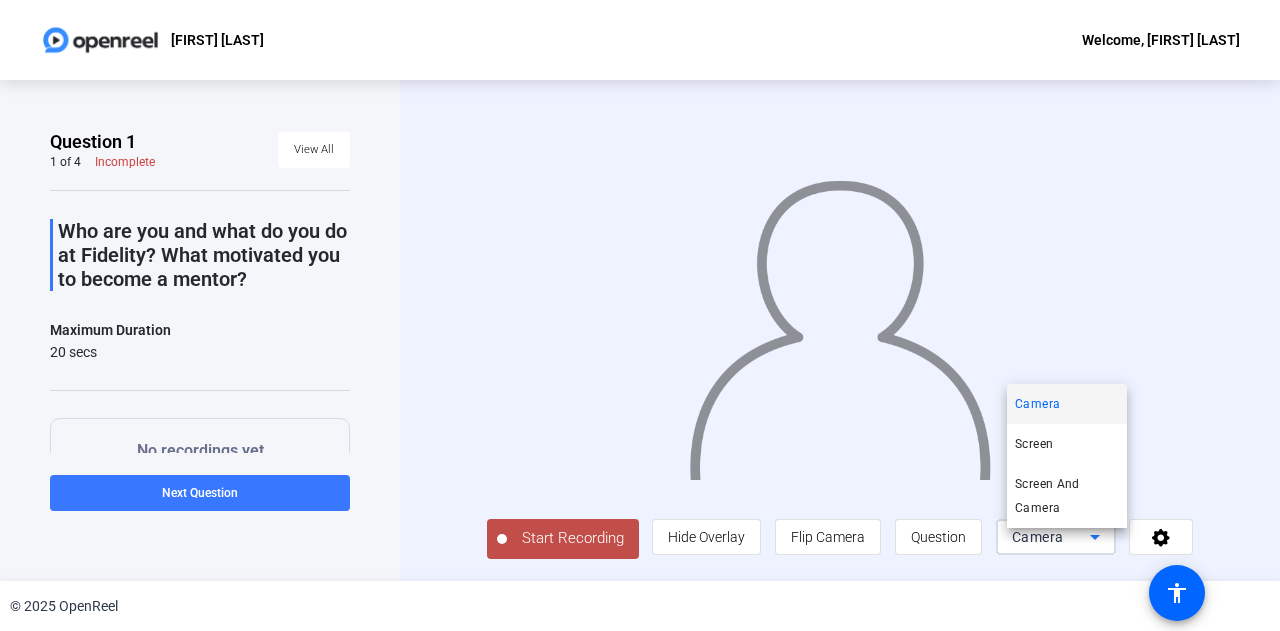 click at bounding box center (640, 315) 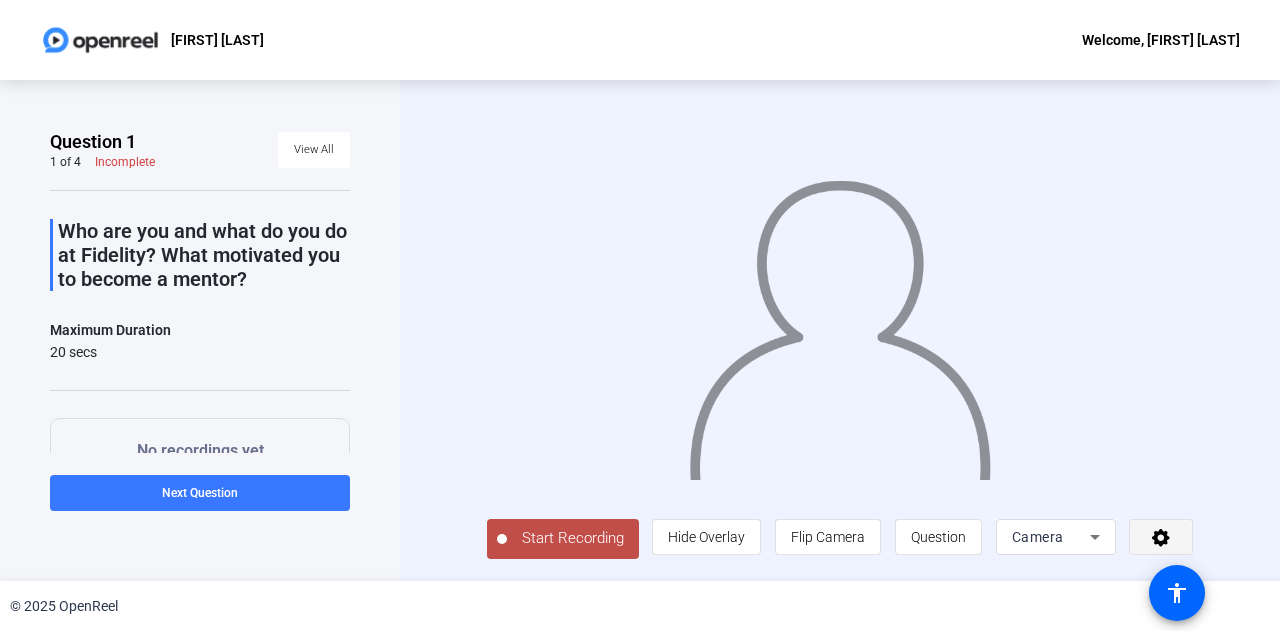 click 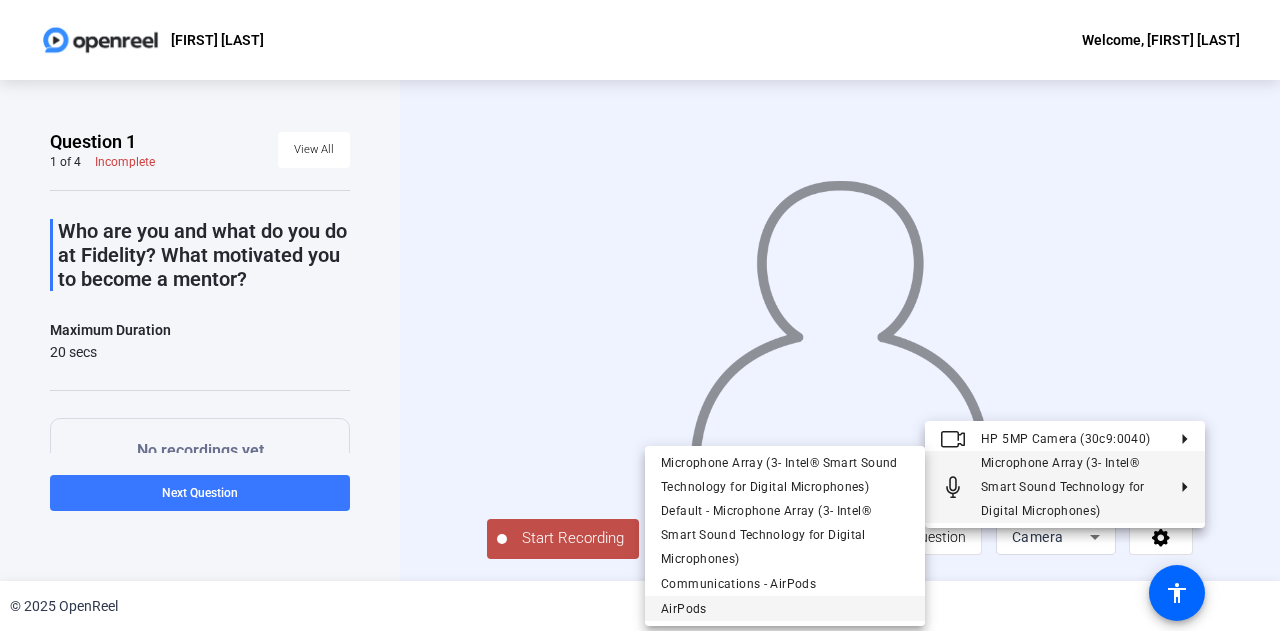 click on "AirPods" at bounding box center (785, 609) 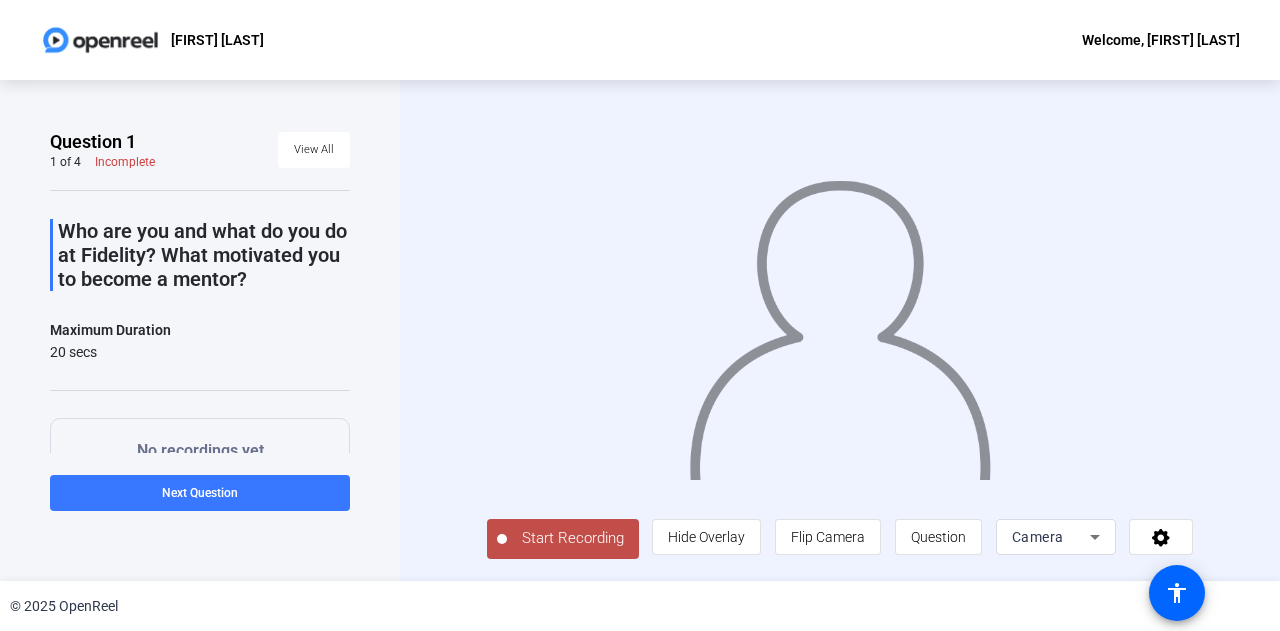 scroll, scrollTop: 205, scrollLeft: 0, axis: vertical 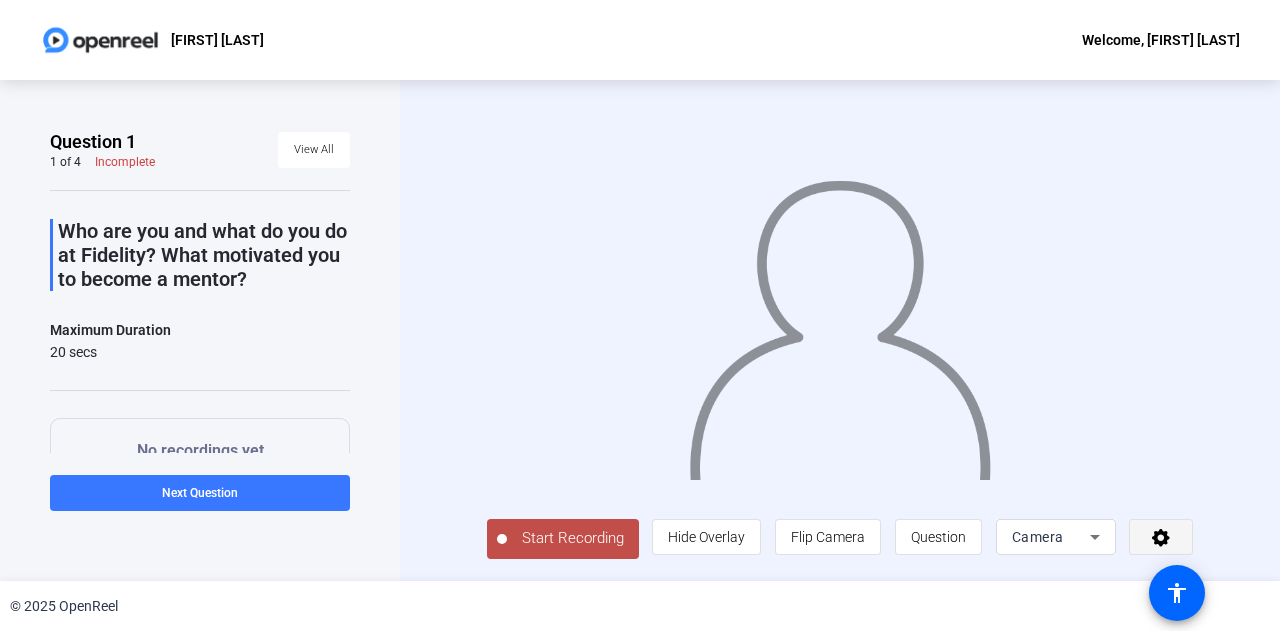 click 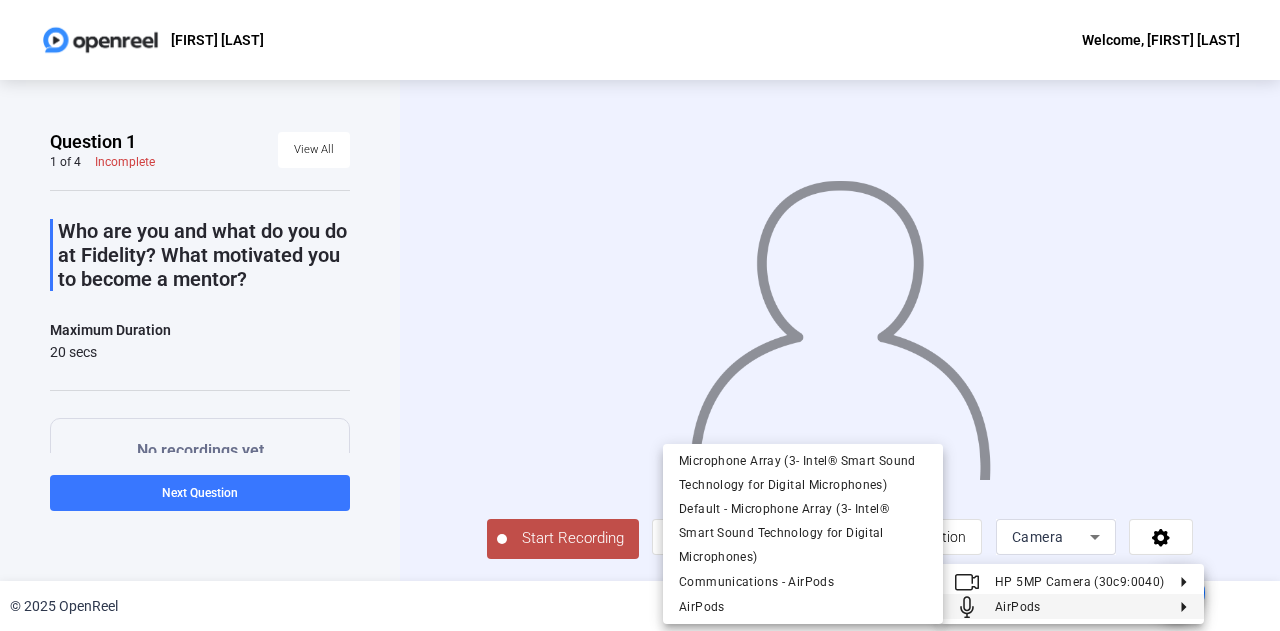click on "AirPods" at bounding box center [1079, 607] 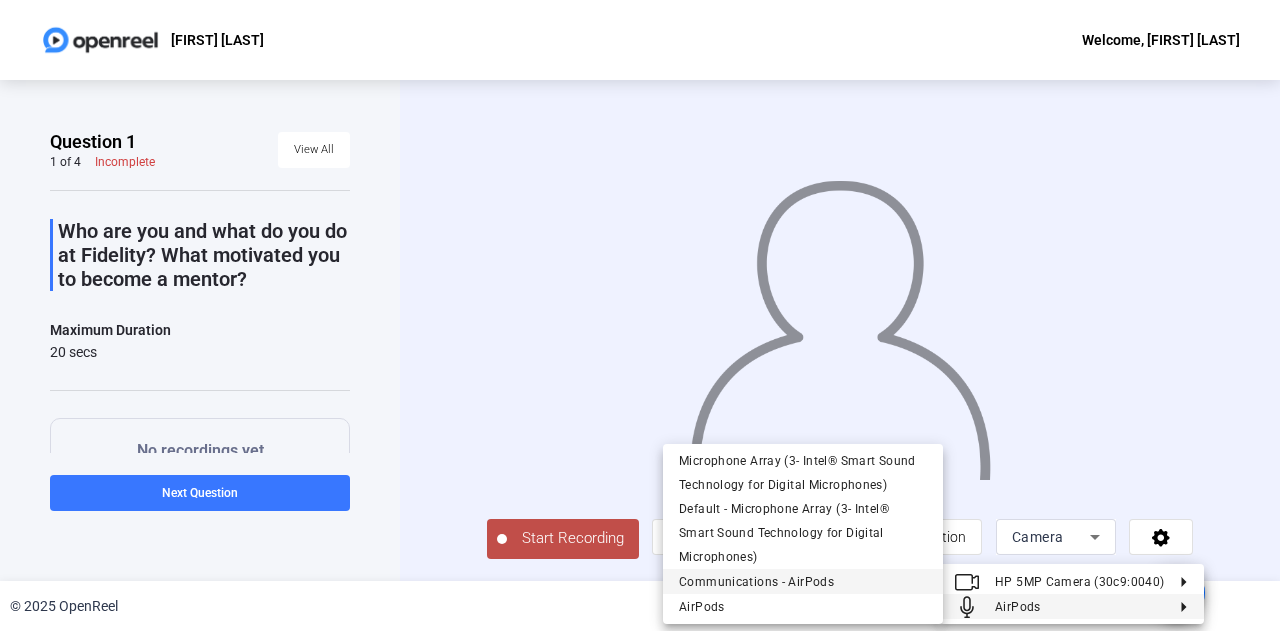 click on "Communications - AirPods" at bounding box center [756, 582] 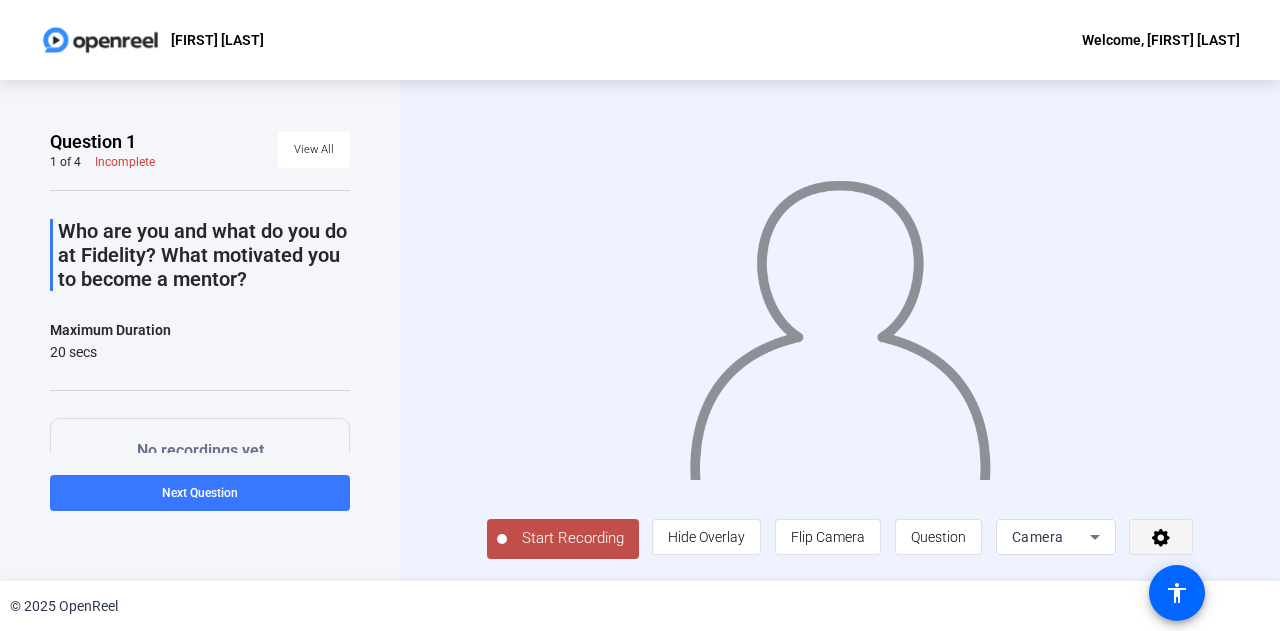 click 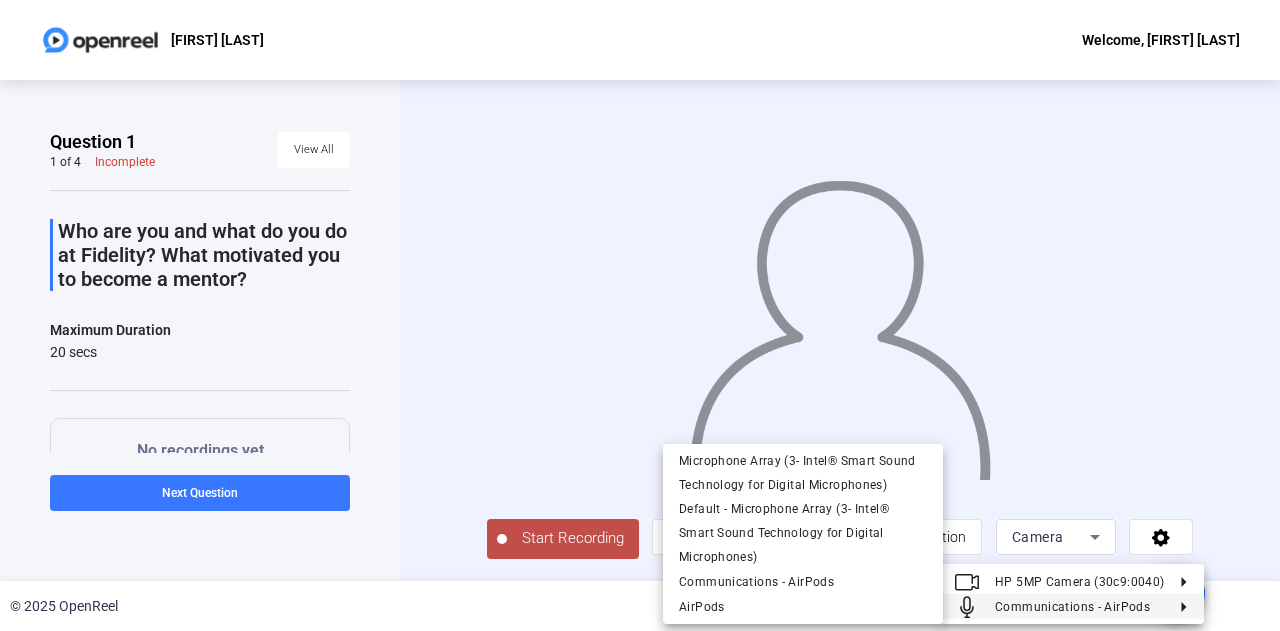 click at bounding box center (640, 315) 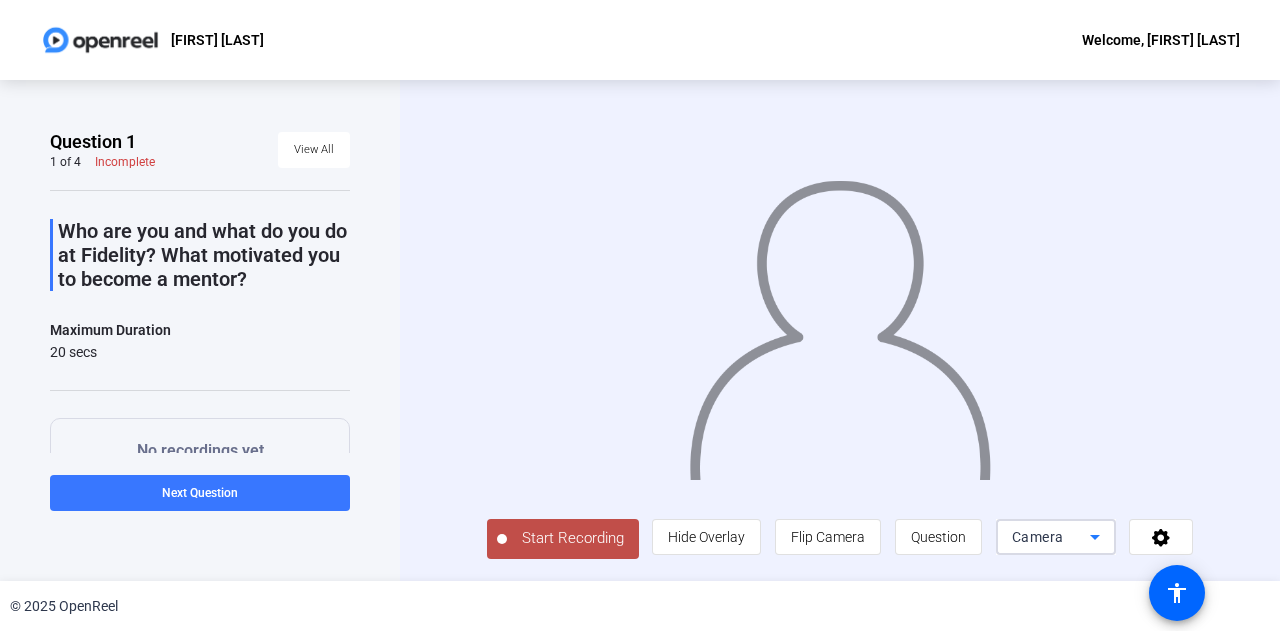 click on "Camera" at bounding box center [1038, 537] 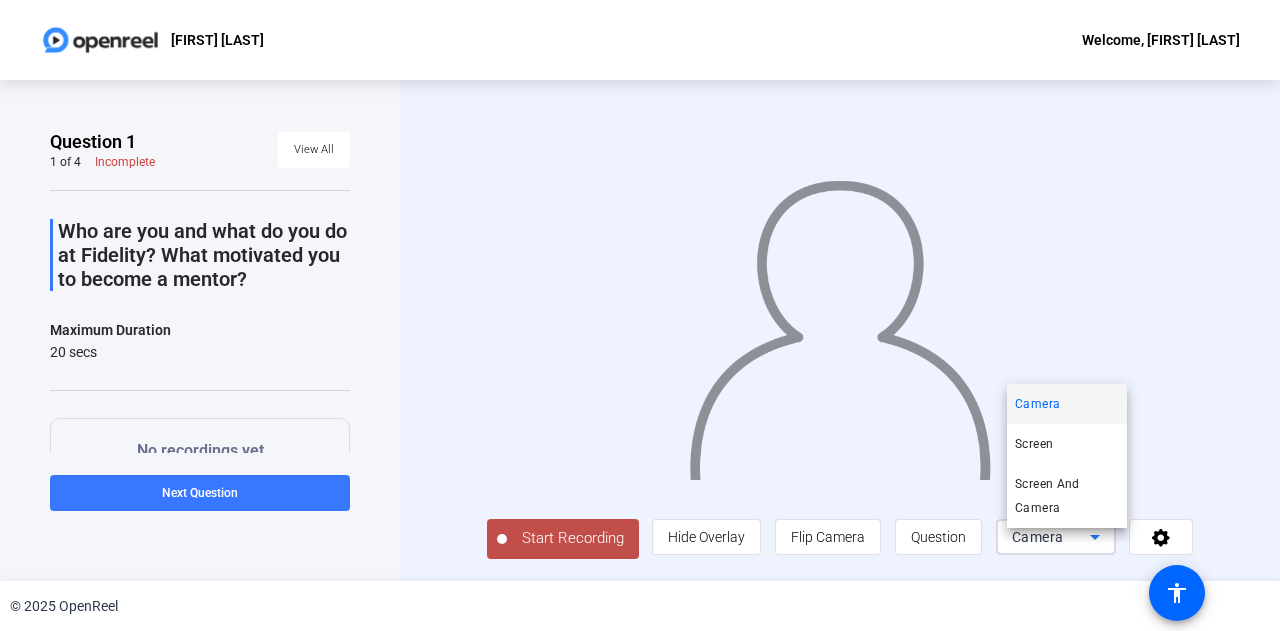 click at bounding box center [640, 315] 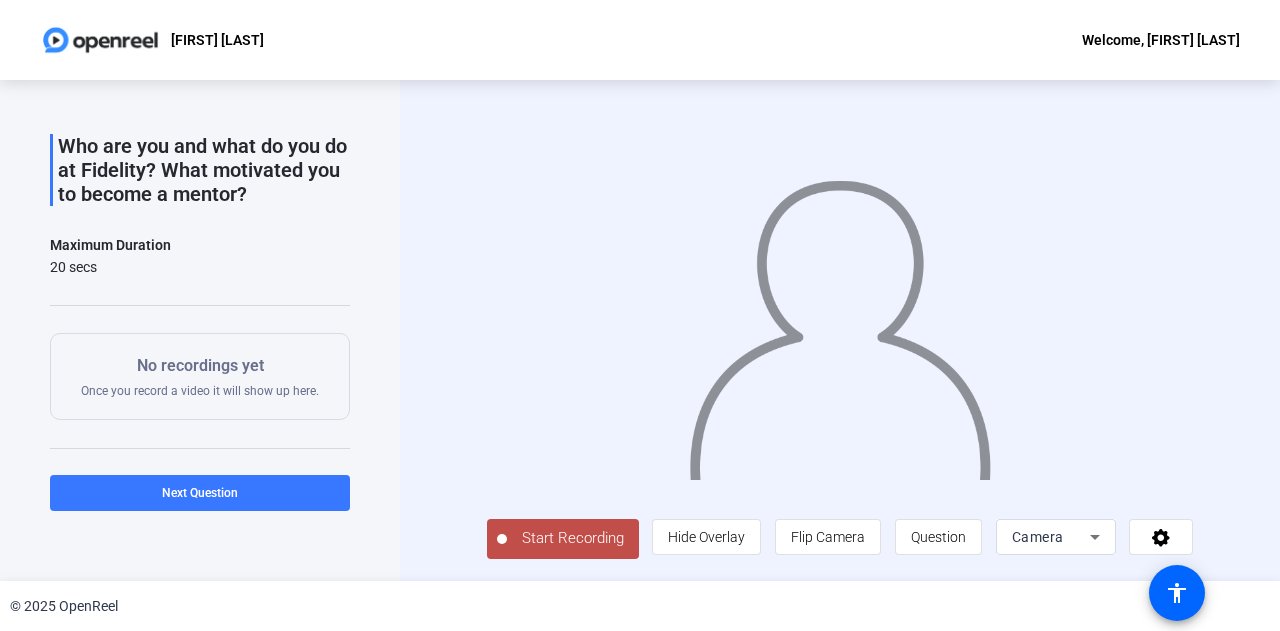 scroll, scrollTop: 0, scrollLeft: 0, axis: both 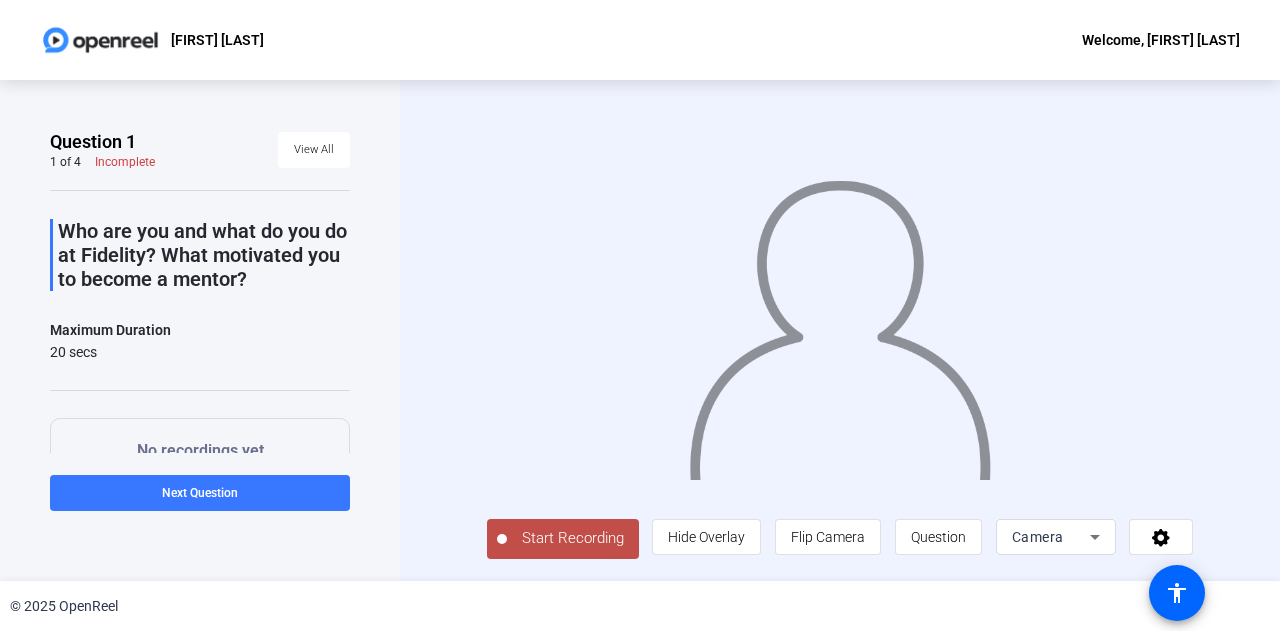 click on "Start Recording" 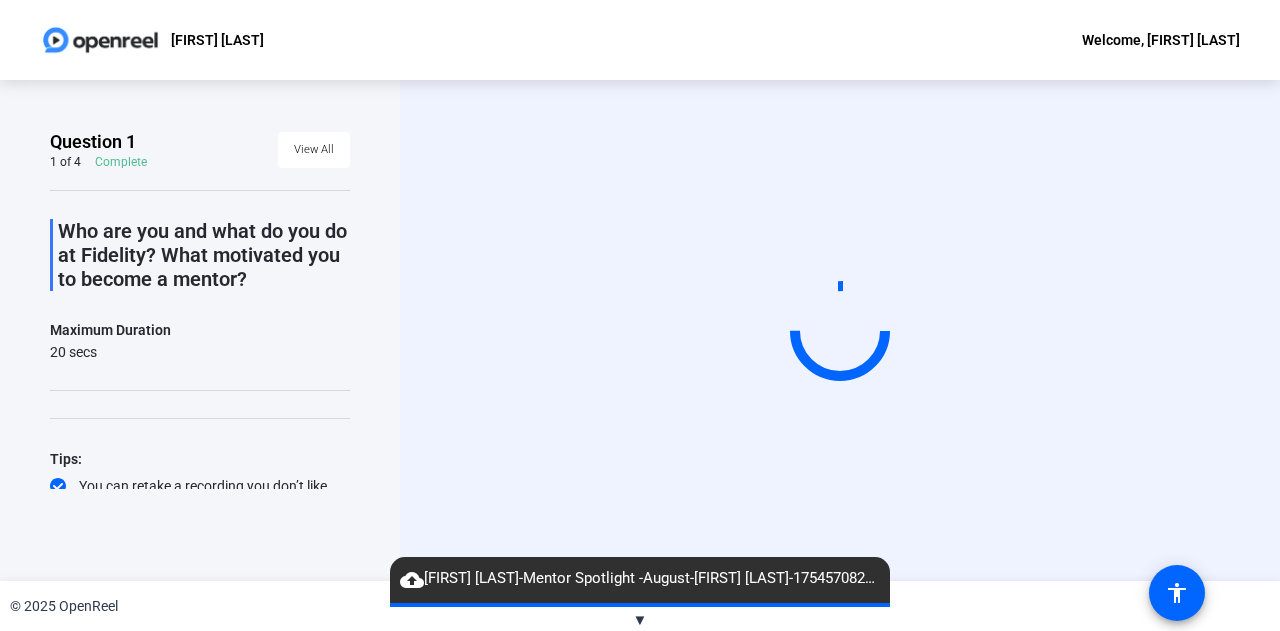 scroll, scrollTop: 55, scrollLeft: 0, axis: vertical 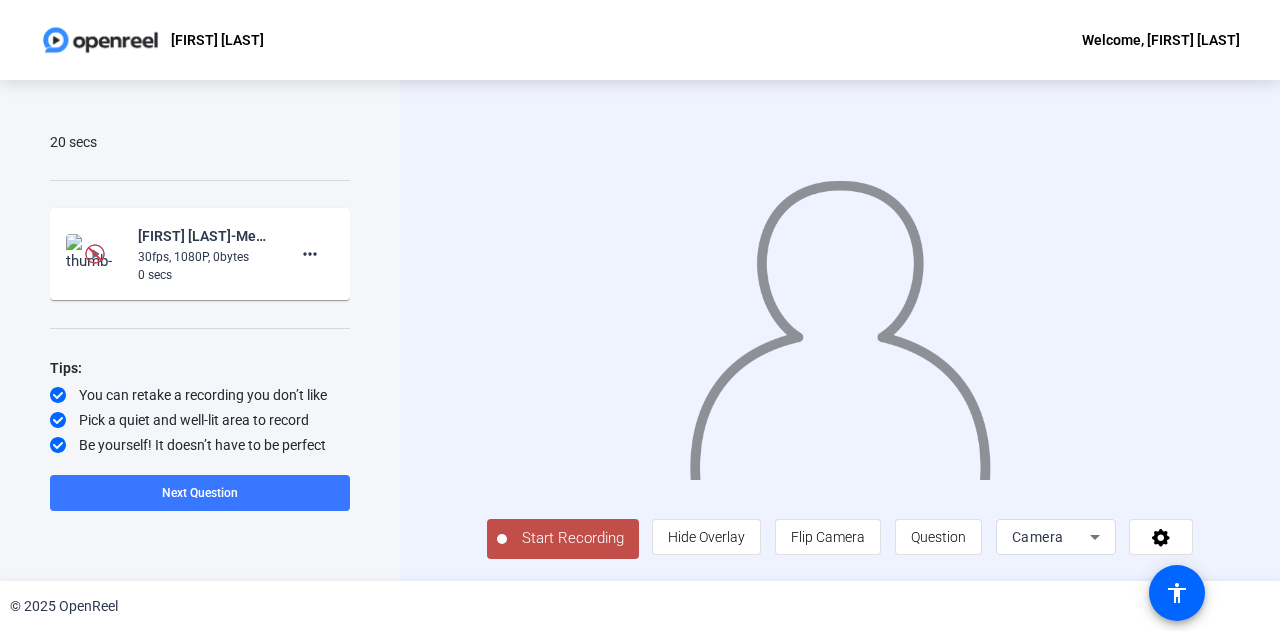 click 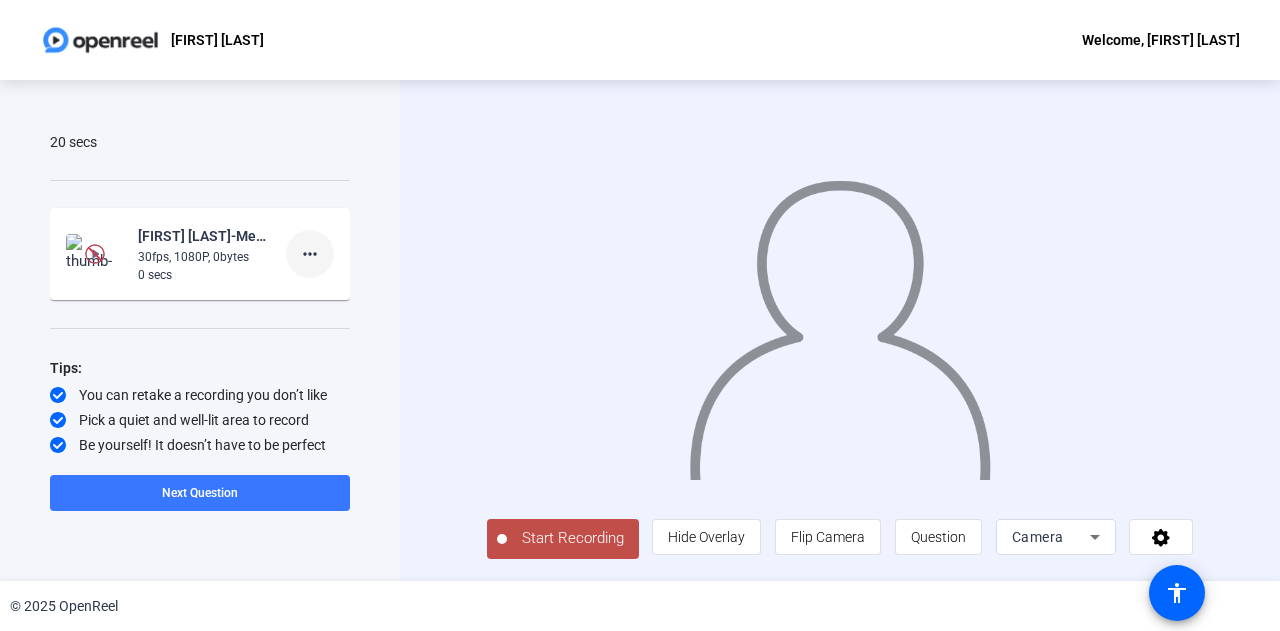 click 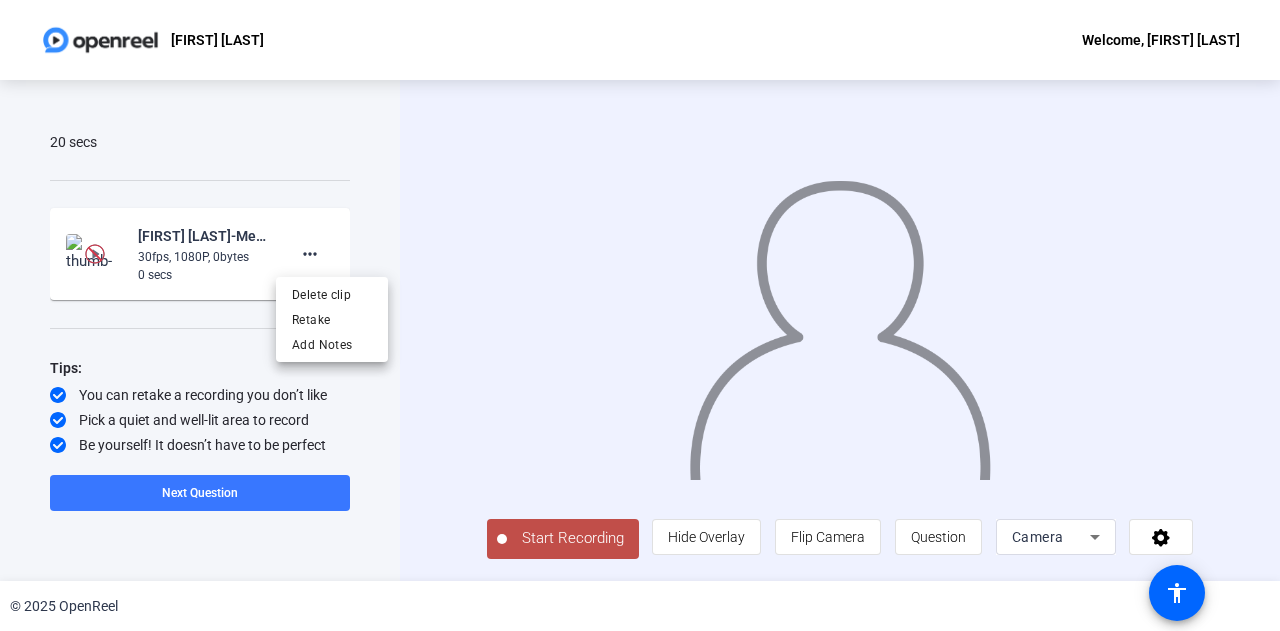 drag, startPoint x: 240, startPoint y: 249, endPoint x: 228, endPoint y: 249, distance: 12 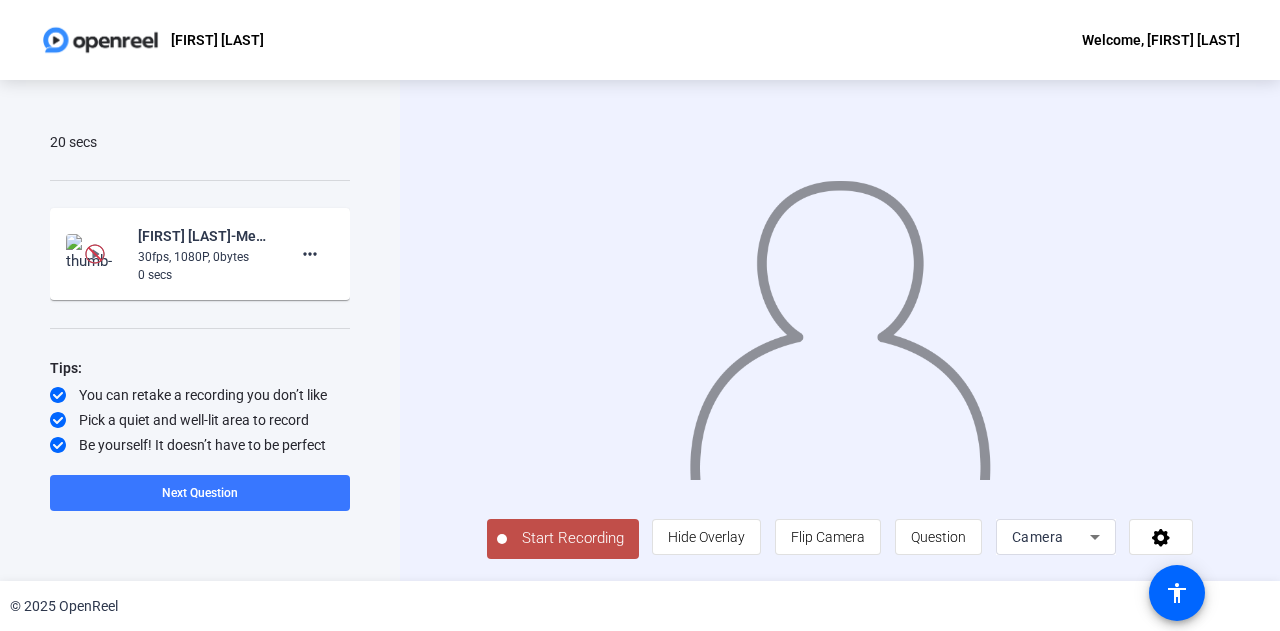 click on "30fps, 1080P, 0bytes" 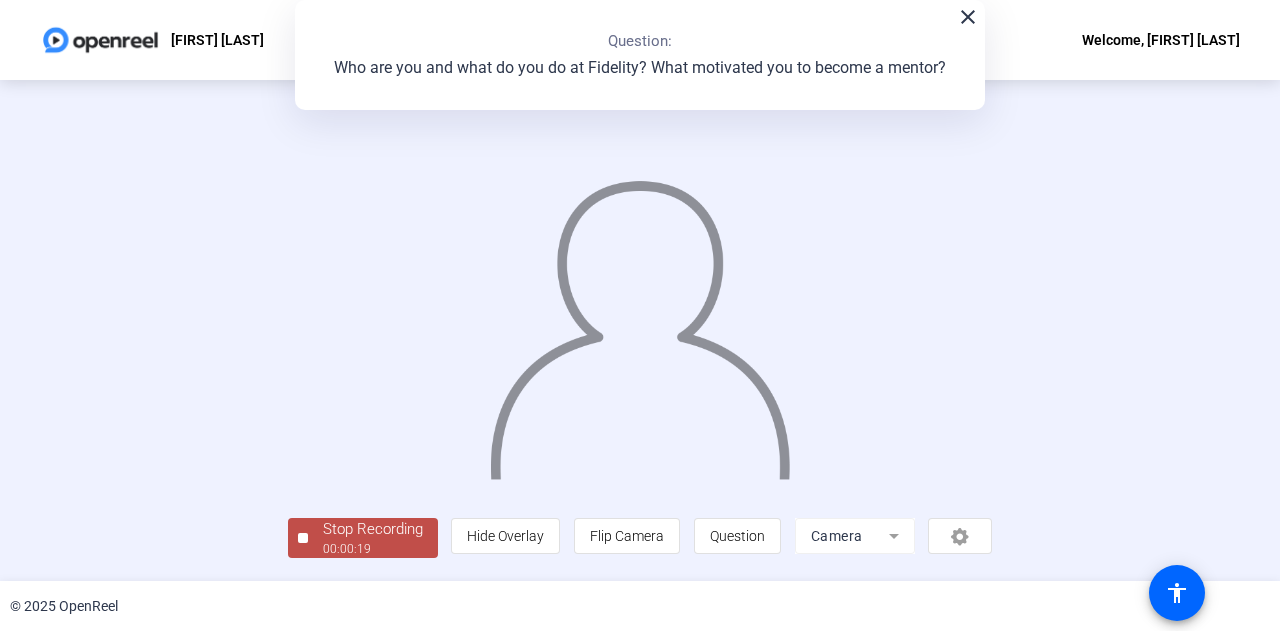 scroll, scrollTop: 174, scrollLeft: 0, axis: vertical 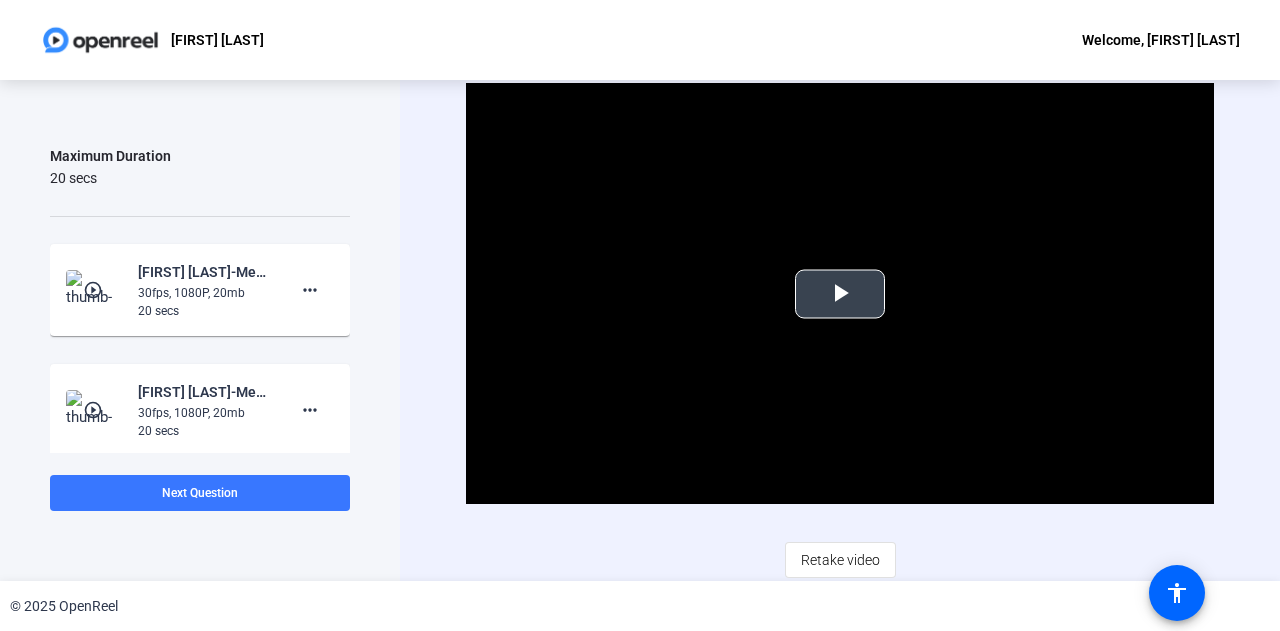 click at bounding box center (840, 294) 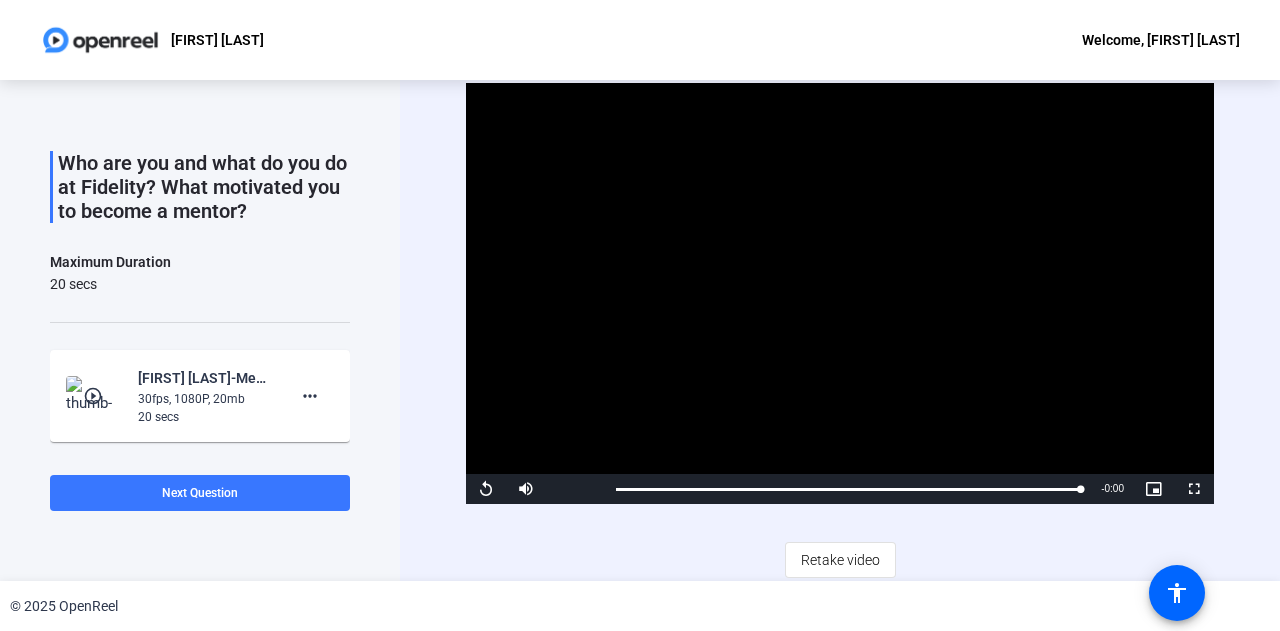 scroll, scrollTop: 0, scrollLeft: 0, axis: both 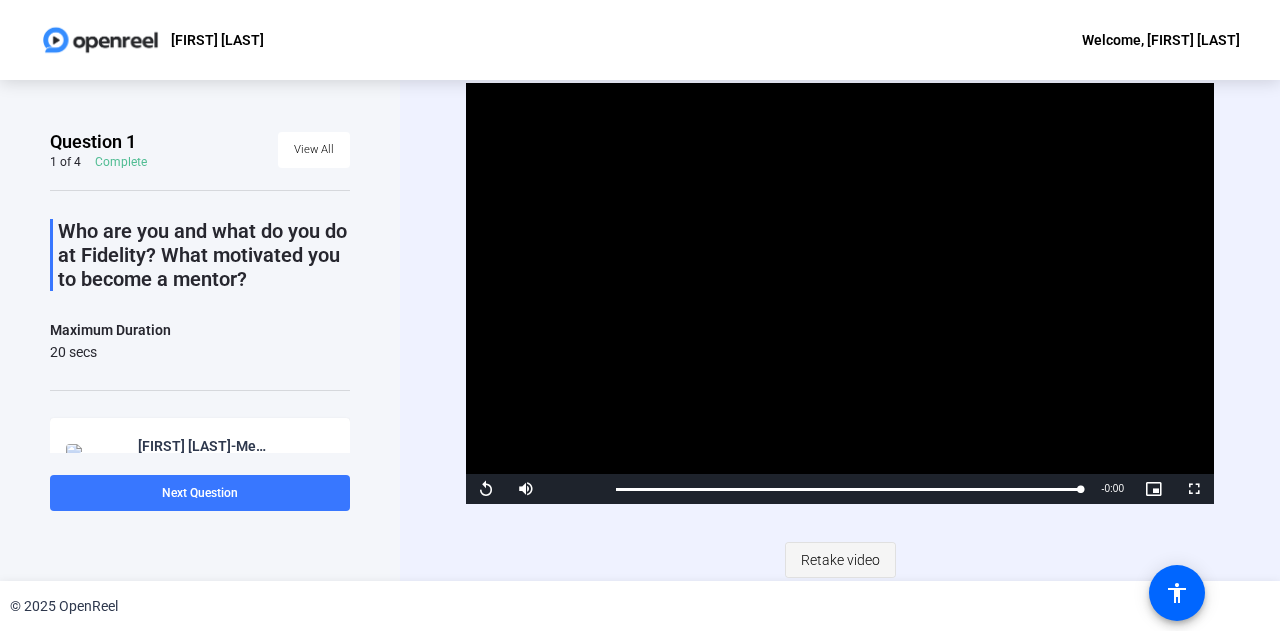 click on "Retake video" 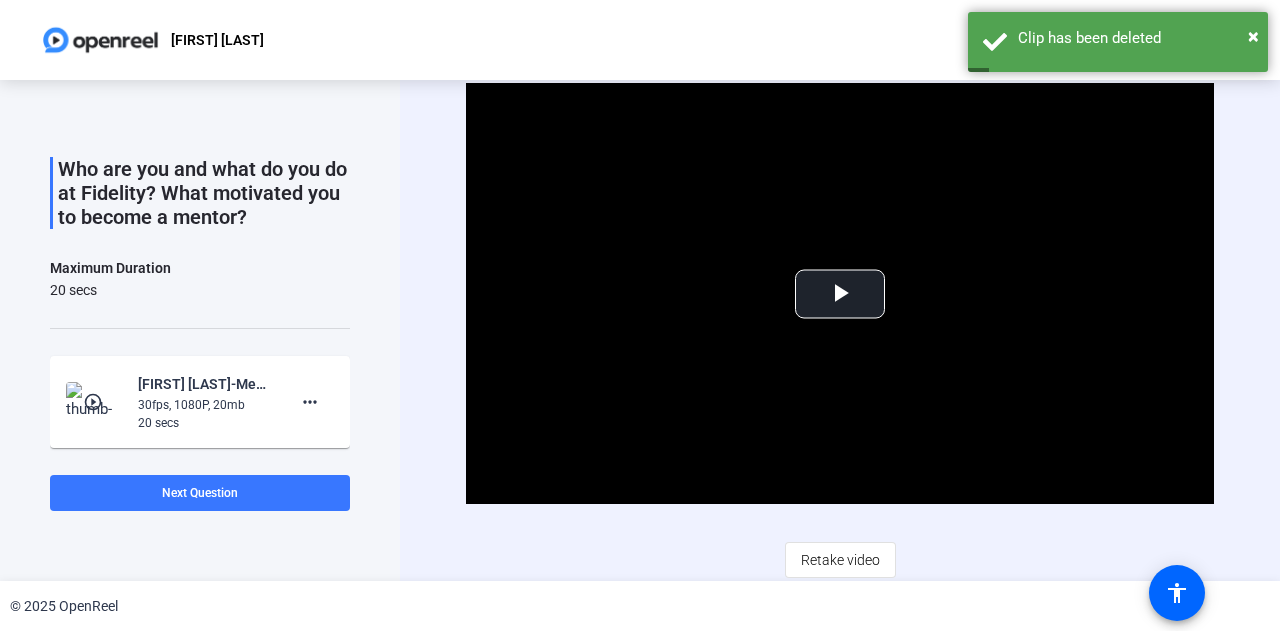 scroll, scrollTop: 210, scrollLeft: 0, axis: vertical 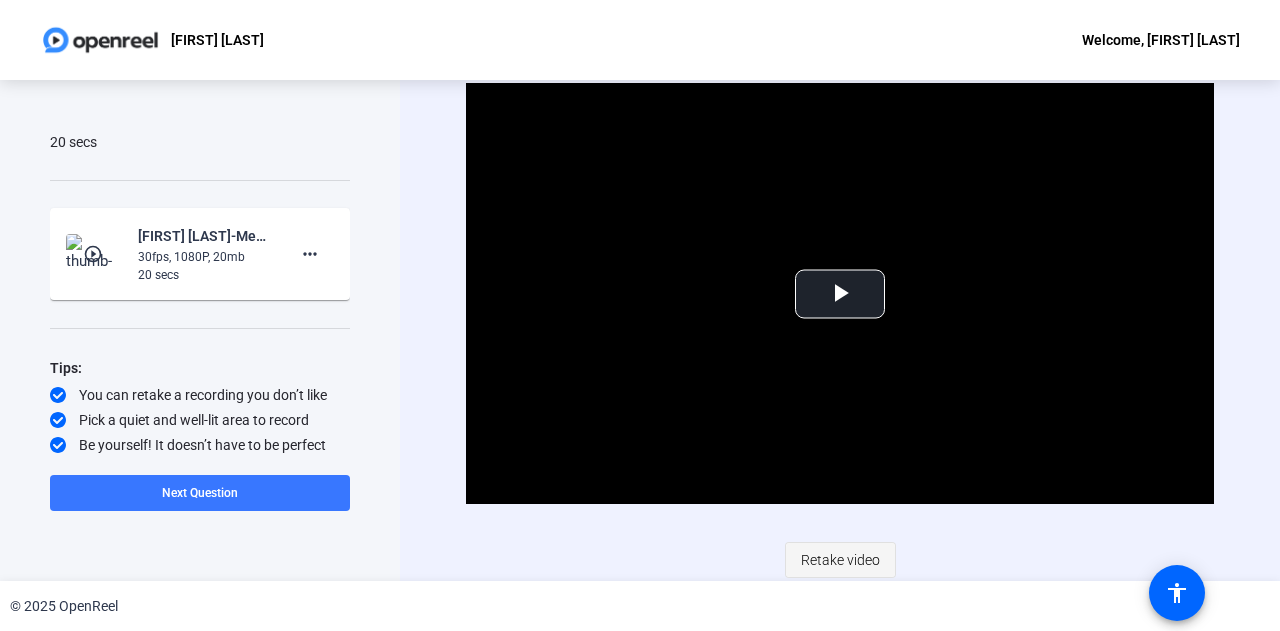 click on "Retake video" 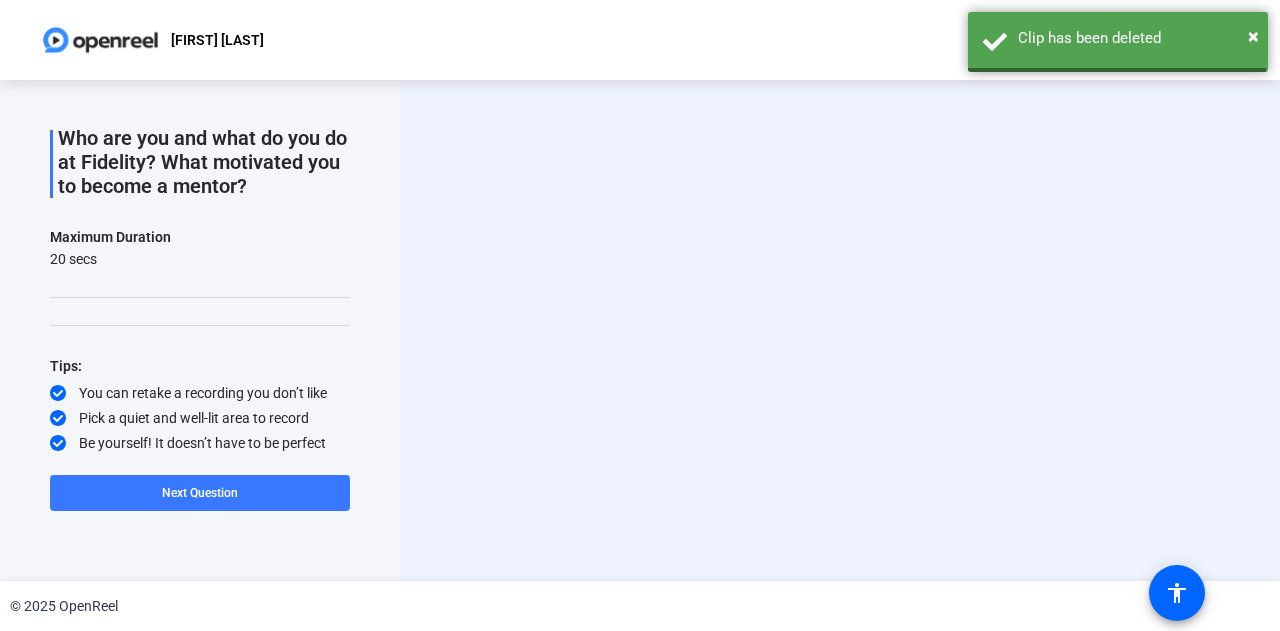 scroll, scrollTop: 91, scrollLeft: 0, axis: vertical 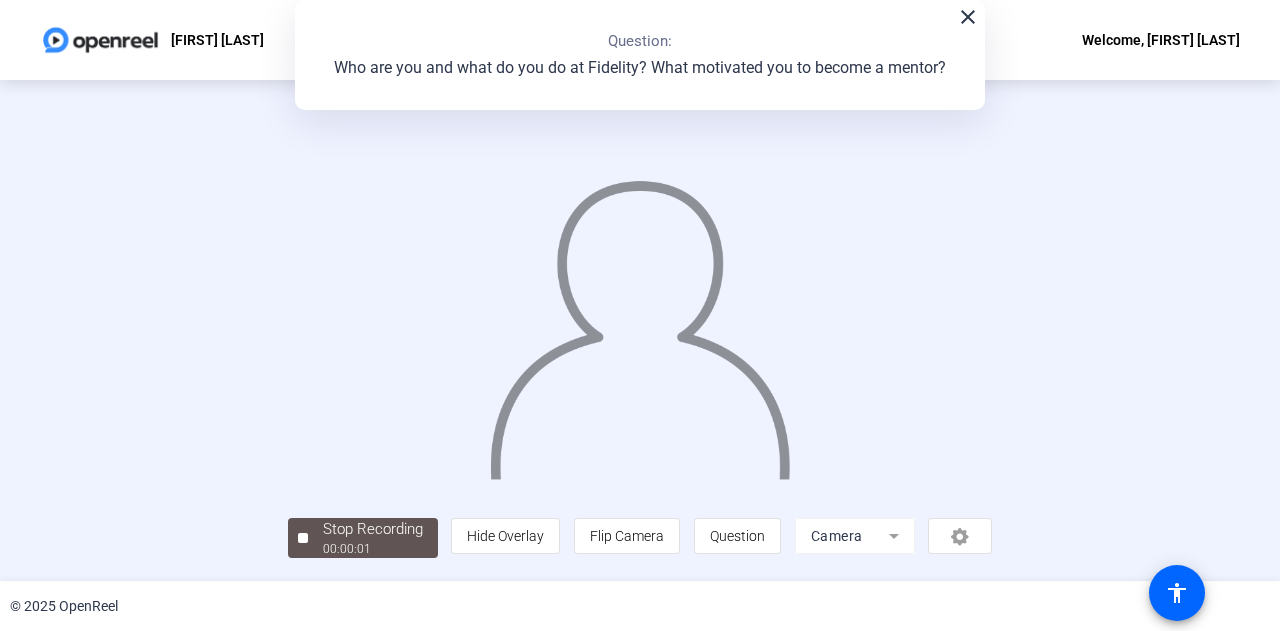 click on "close" 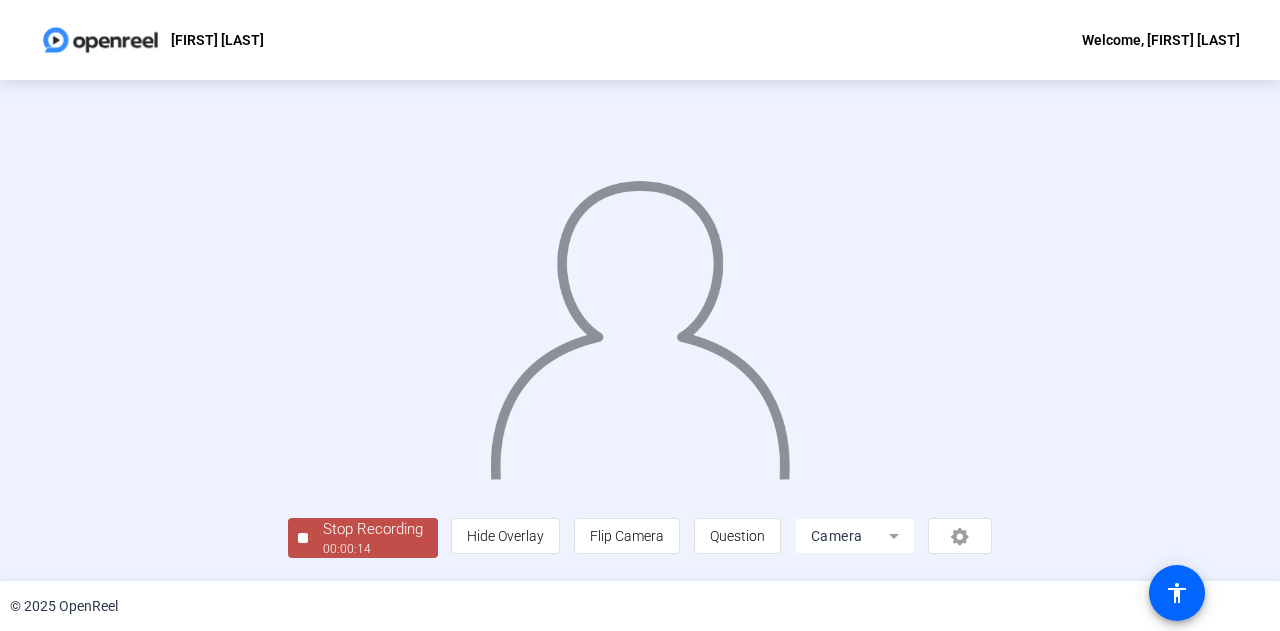 scroll, scrollTop: 100, scrollLeft: 0, axis: vertical 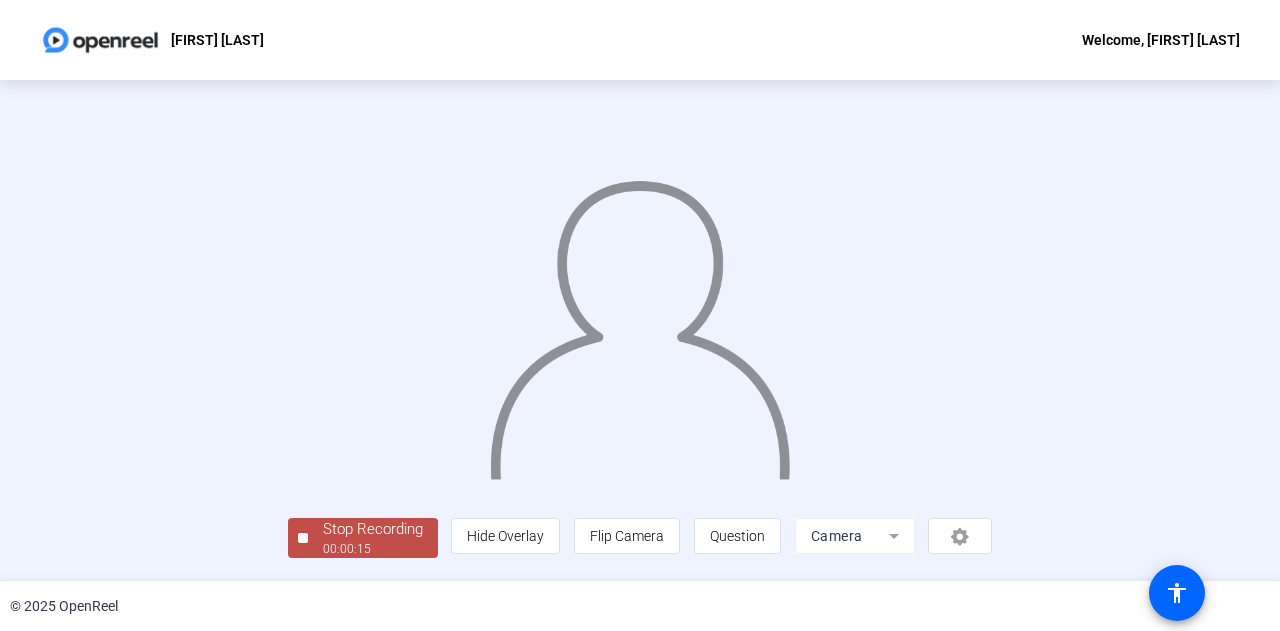 click on "00:00:15" 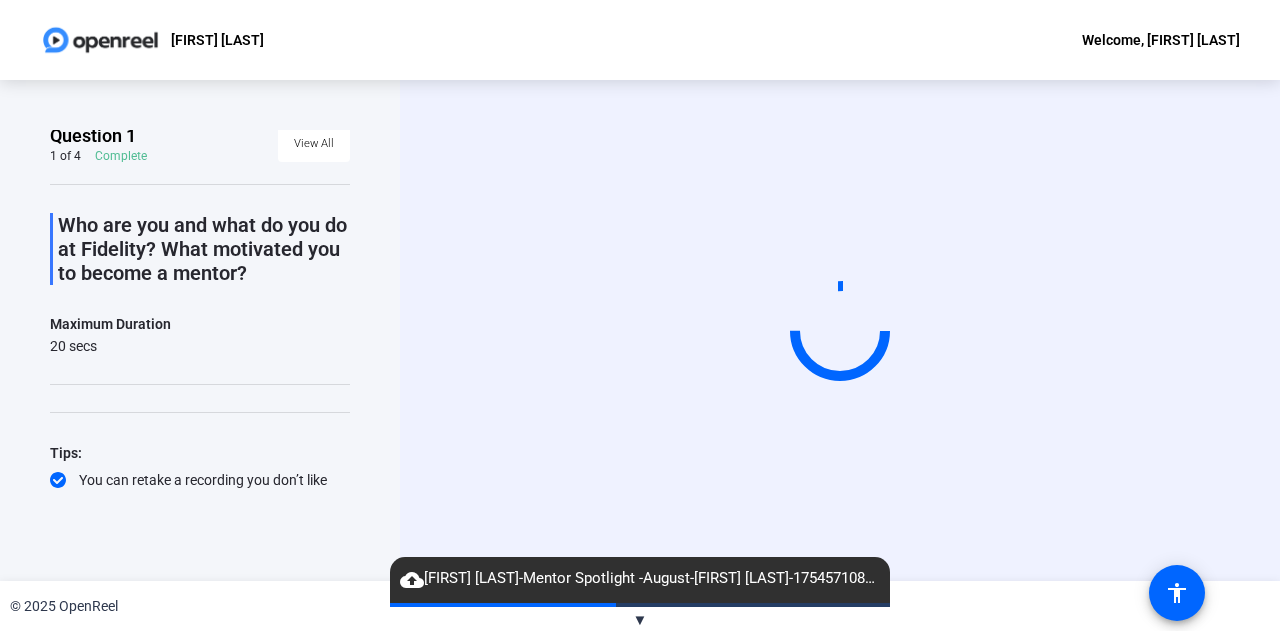 scroll, scrollTop: 0, scrollLeft: 0, axis: both 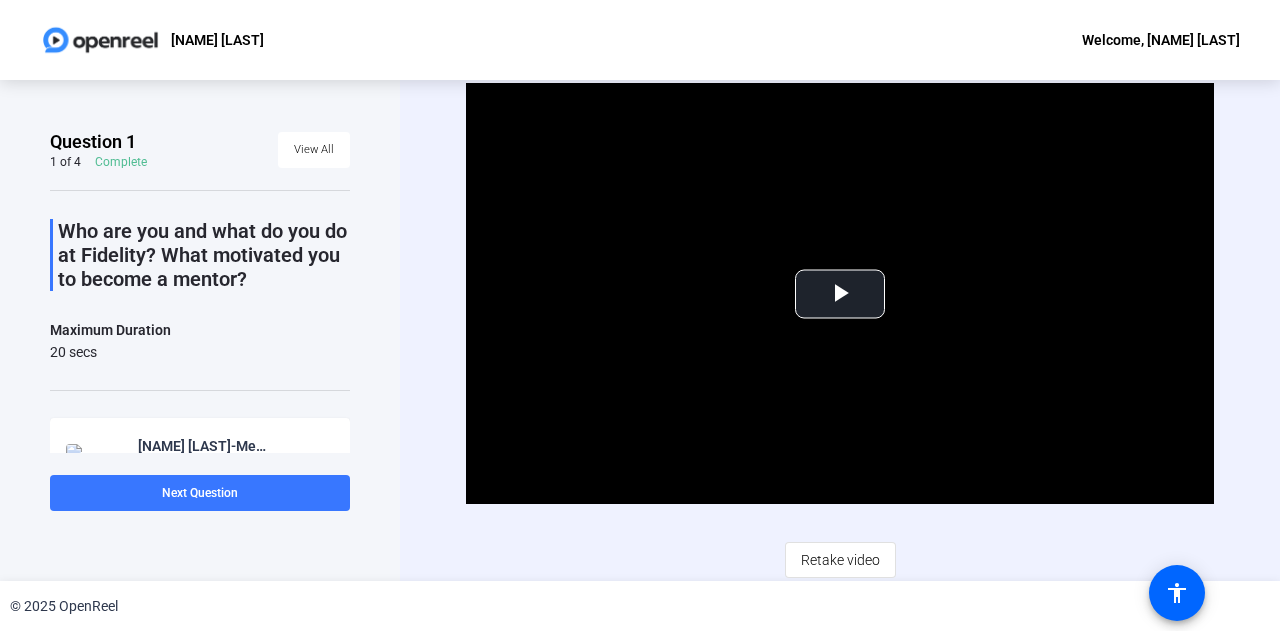 click on "Who are you and what do you do at Fidelity? What motivated you to become a mentor?" 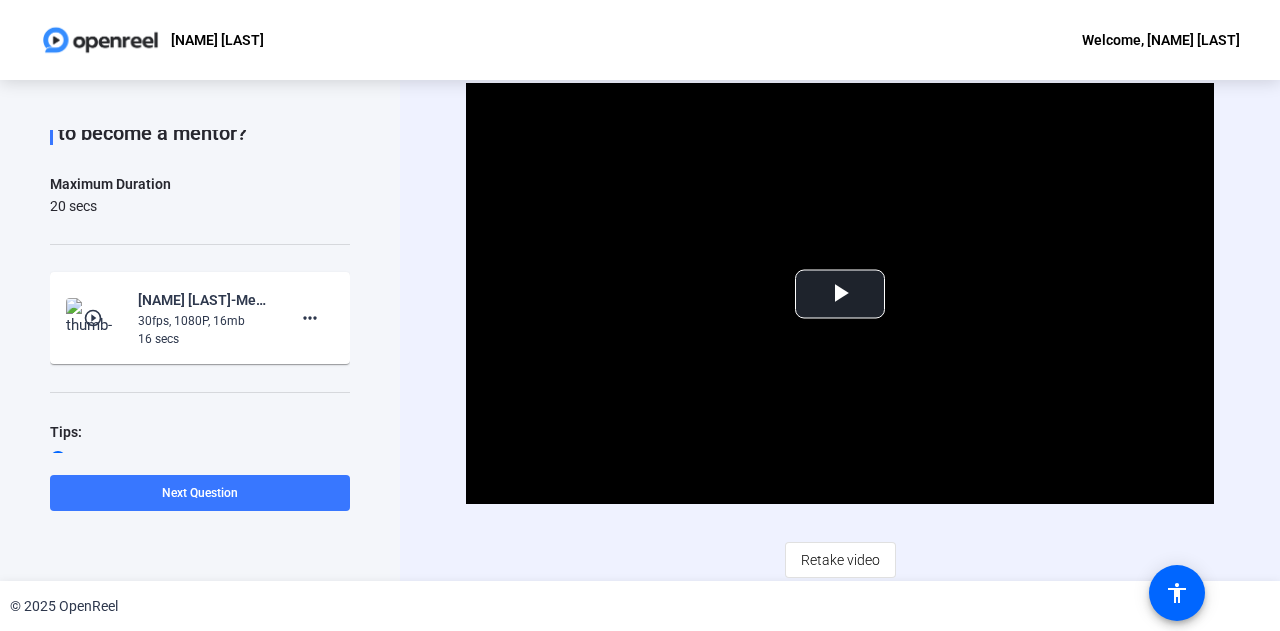 scroll, scrollTop: 210, scrollLeft: 0, axis: vertical 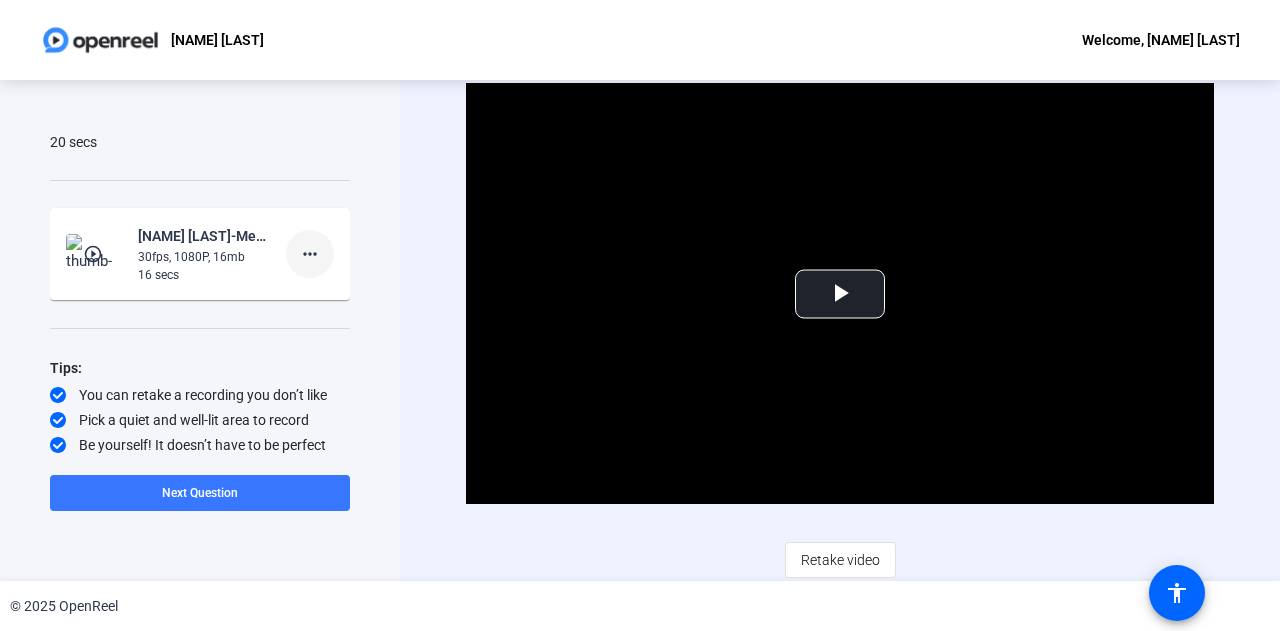 click on "more_horiz" 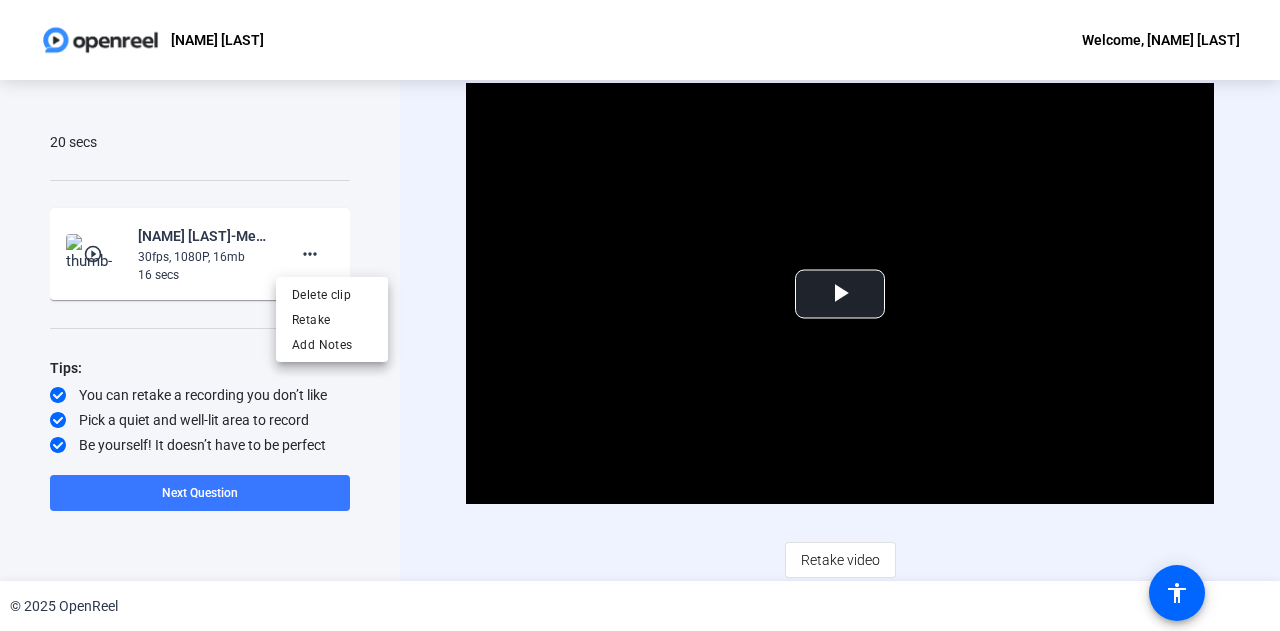 click at bounding box center [640, 315] 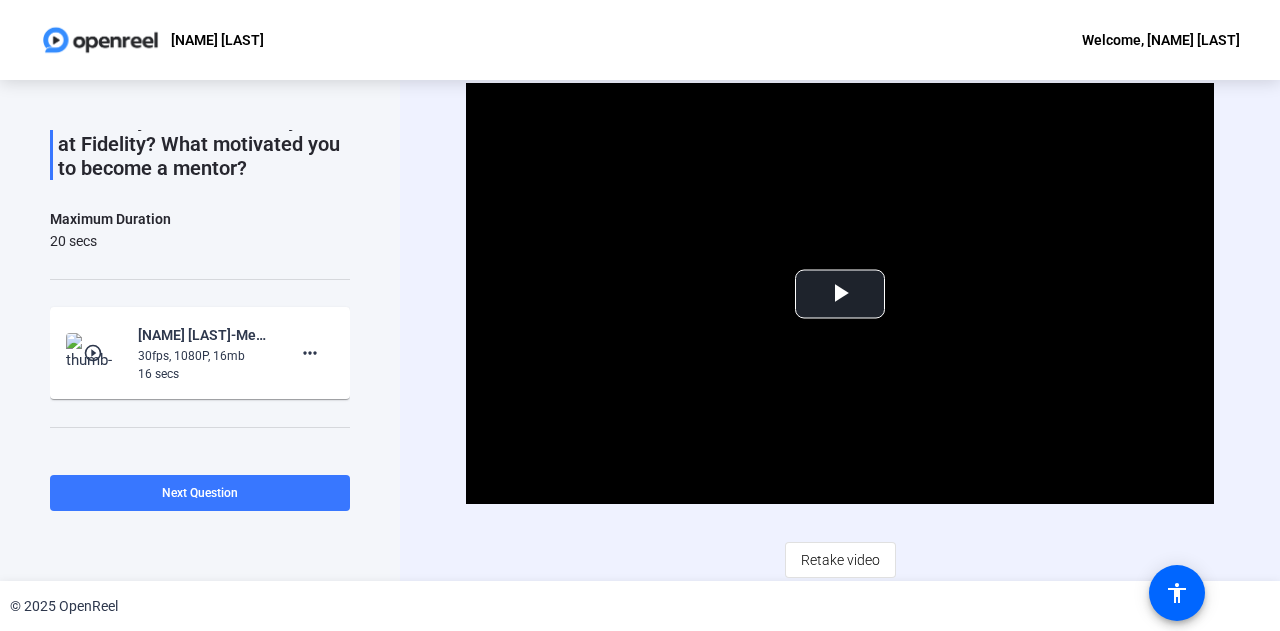 scroll, scrollTop: 10, scrollLeft: 0, axis: vertical 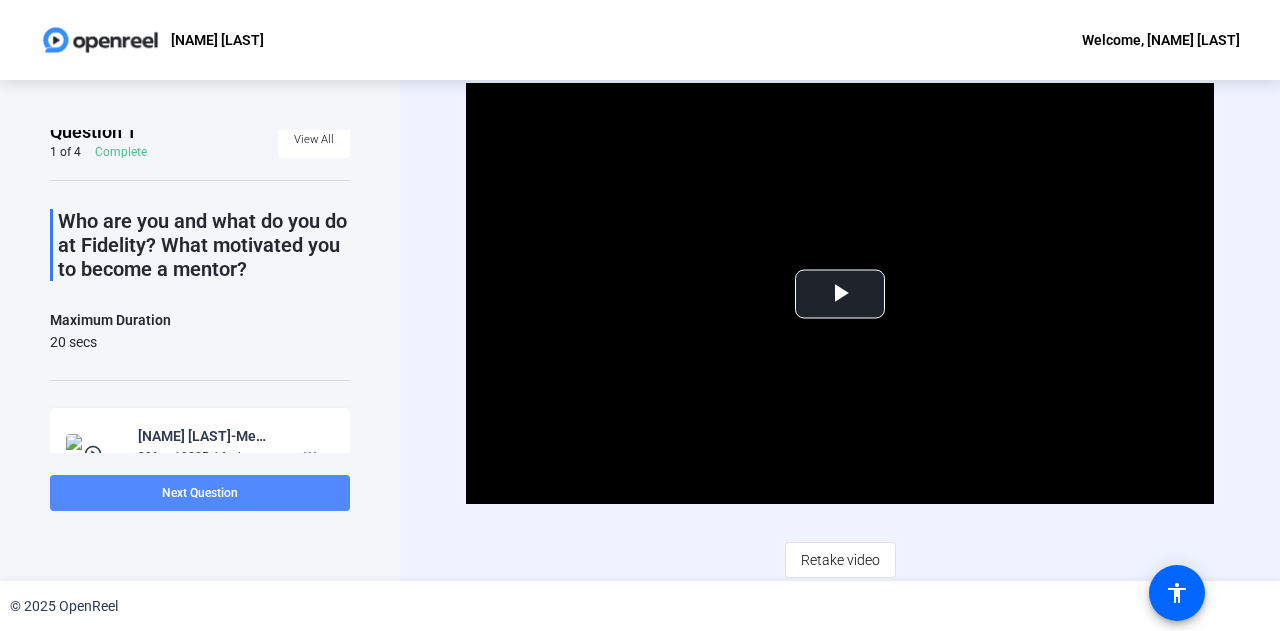 click 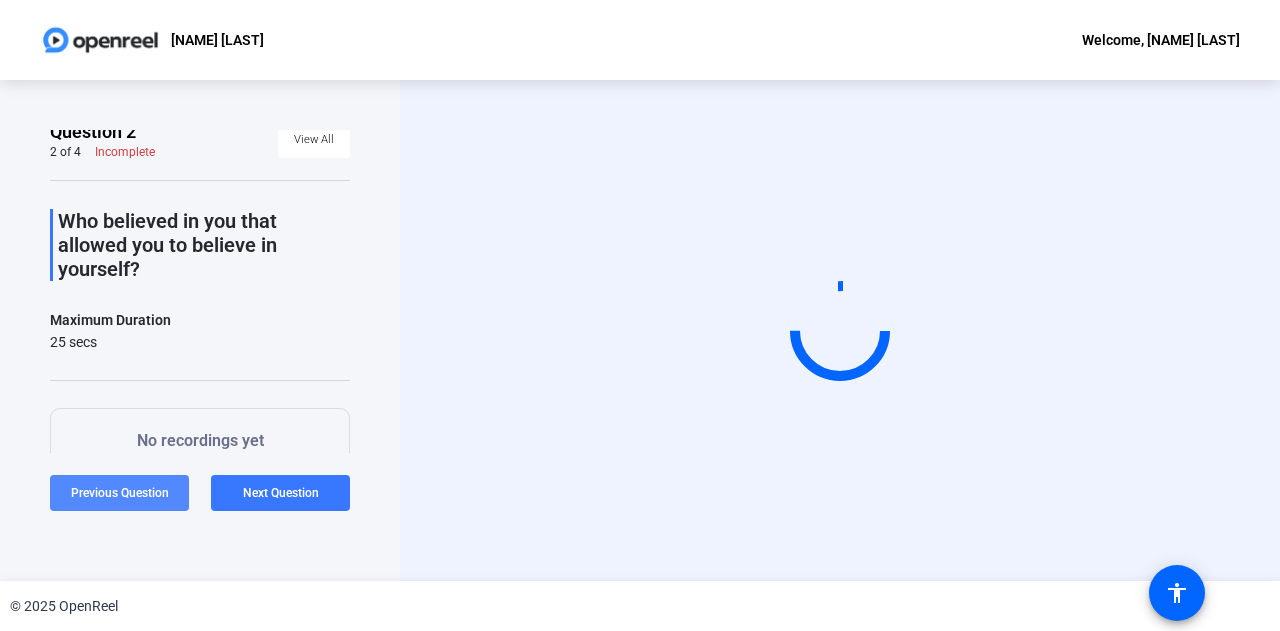 click on "Previous Question" 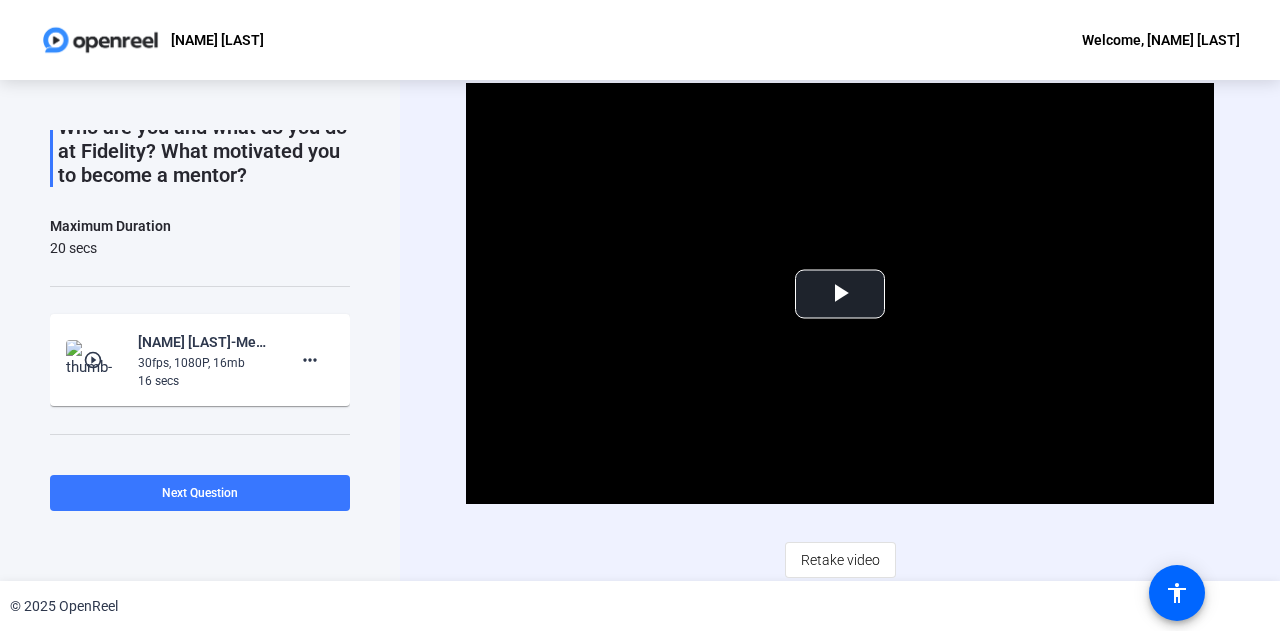 scroll, scrollTop: 210, scrollLeft: 0, axis: vertical 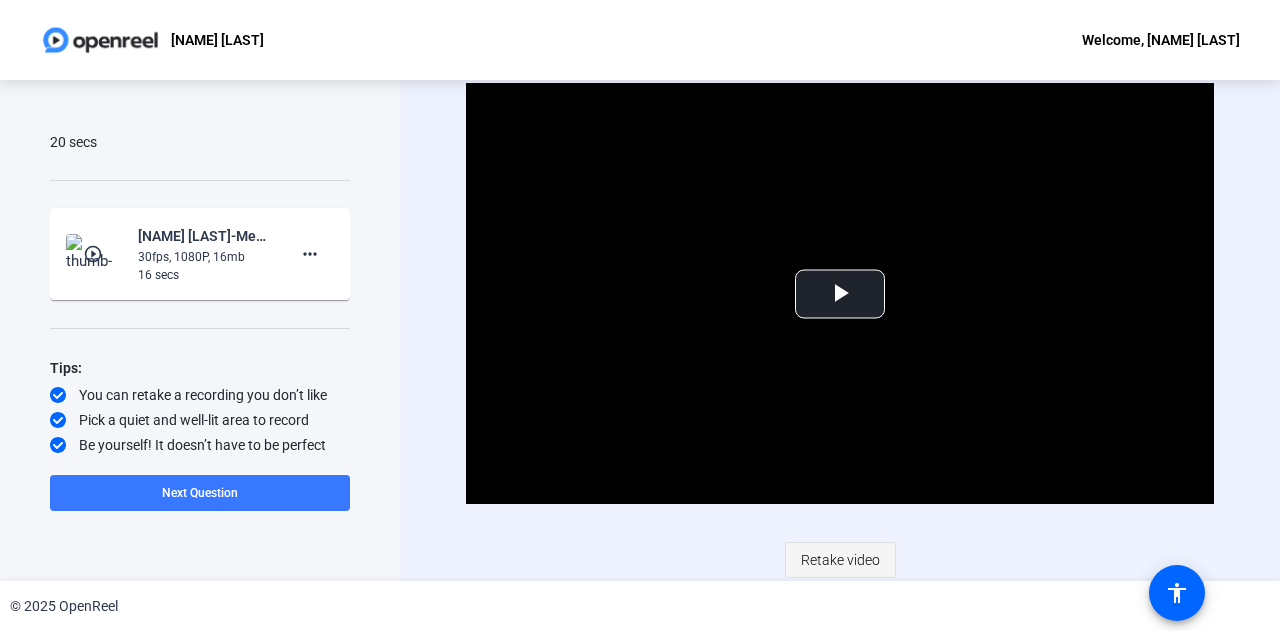 click on "Retake video" 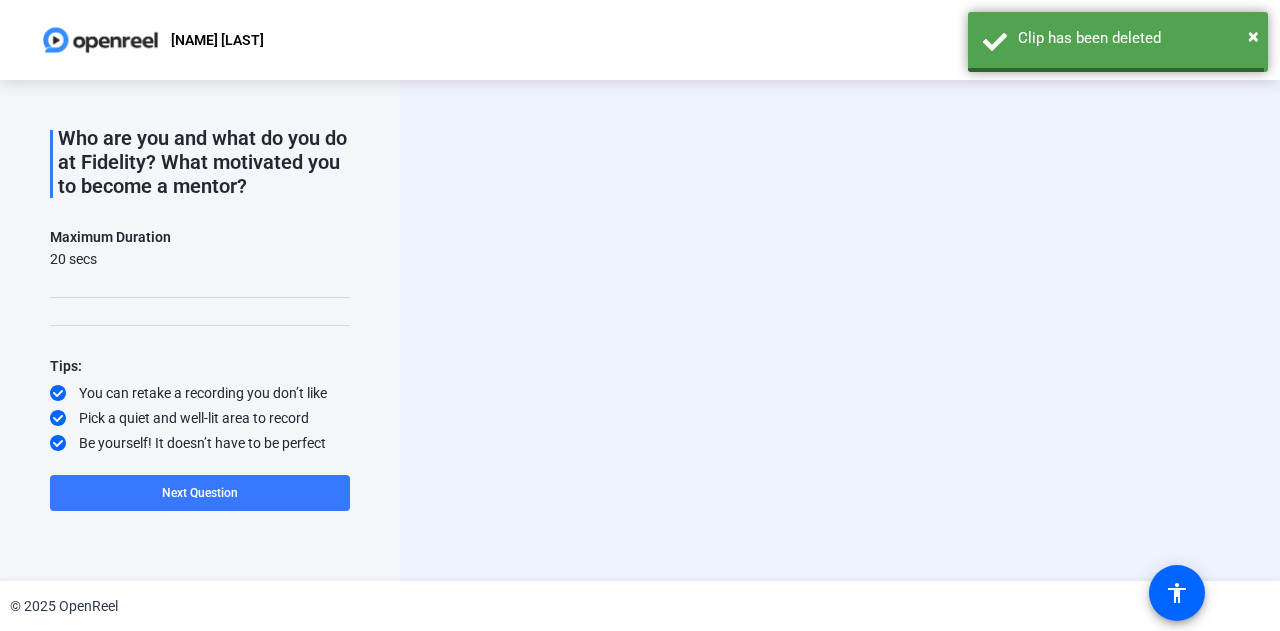 scroll, scrollTop: 91, scrollLeft: 0, axis: vertical 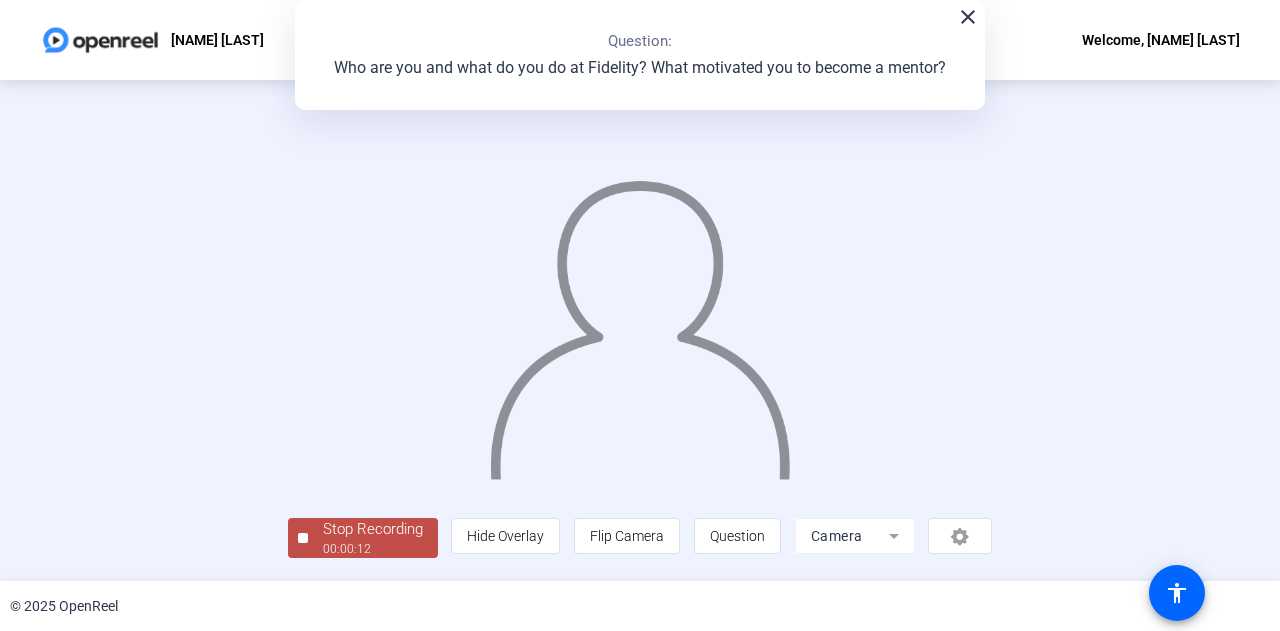 click 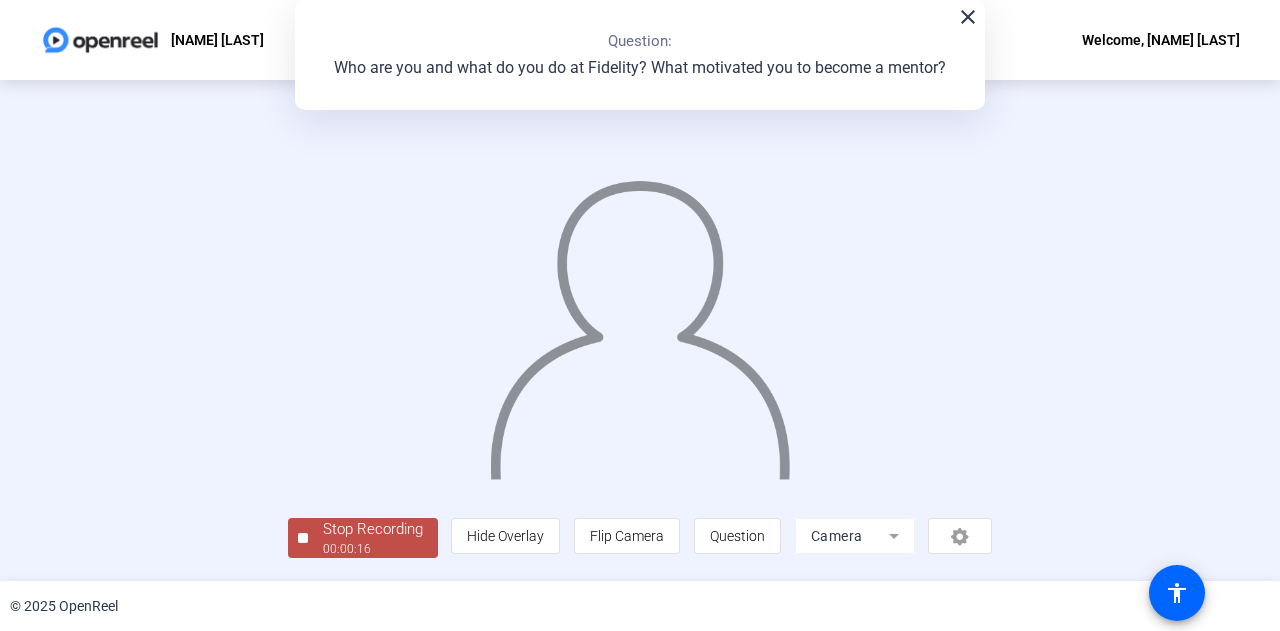 click on "close" 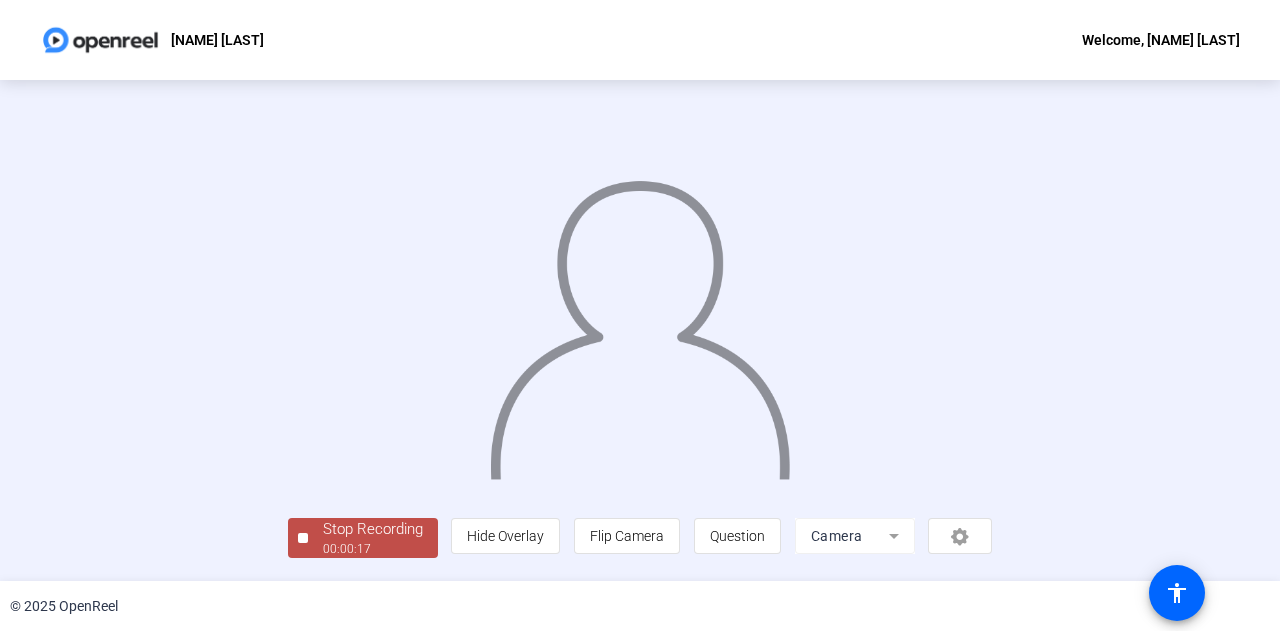 scroll, scrollTop: 100, scrollLeft: 0, axis: vertical 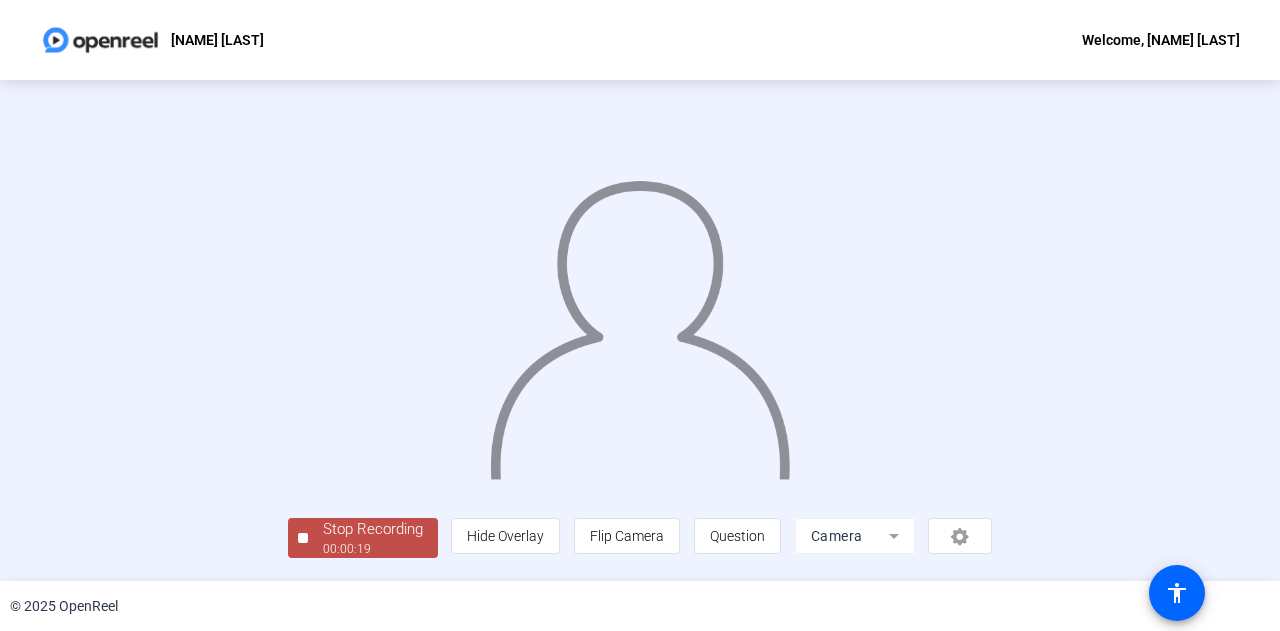 click on "Stop Recording  00:00:19" 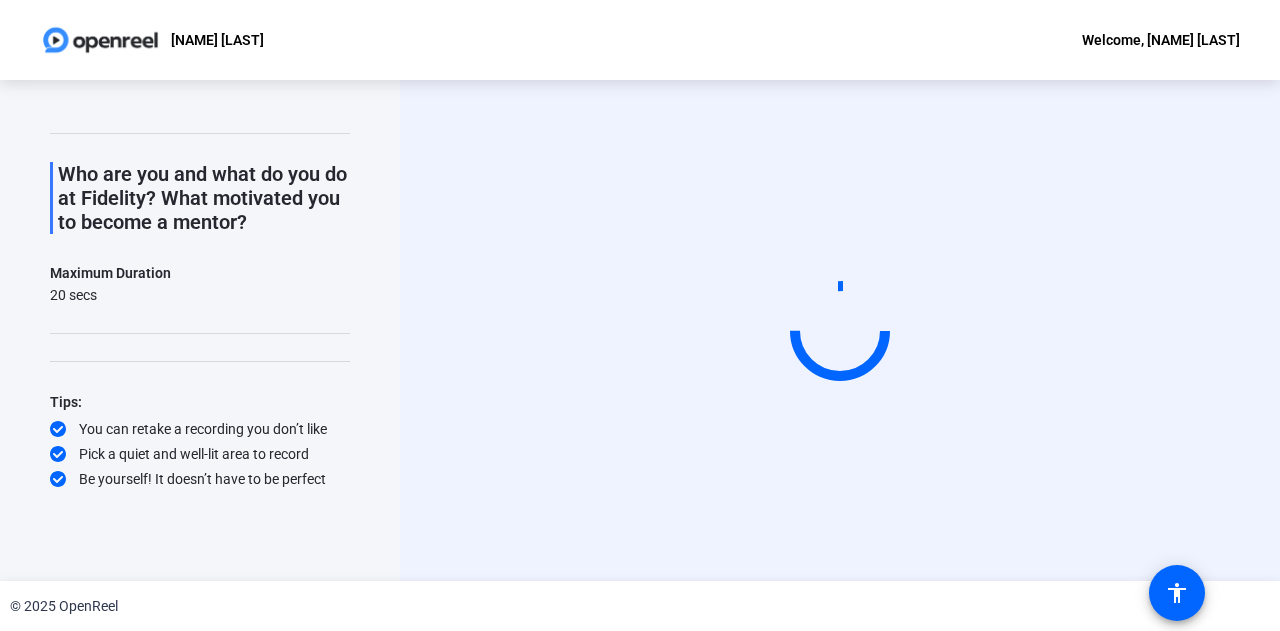 scroll, scrollTop: 55, scrollLeft: 0, axis: vertical 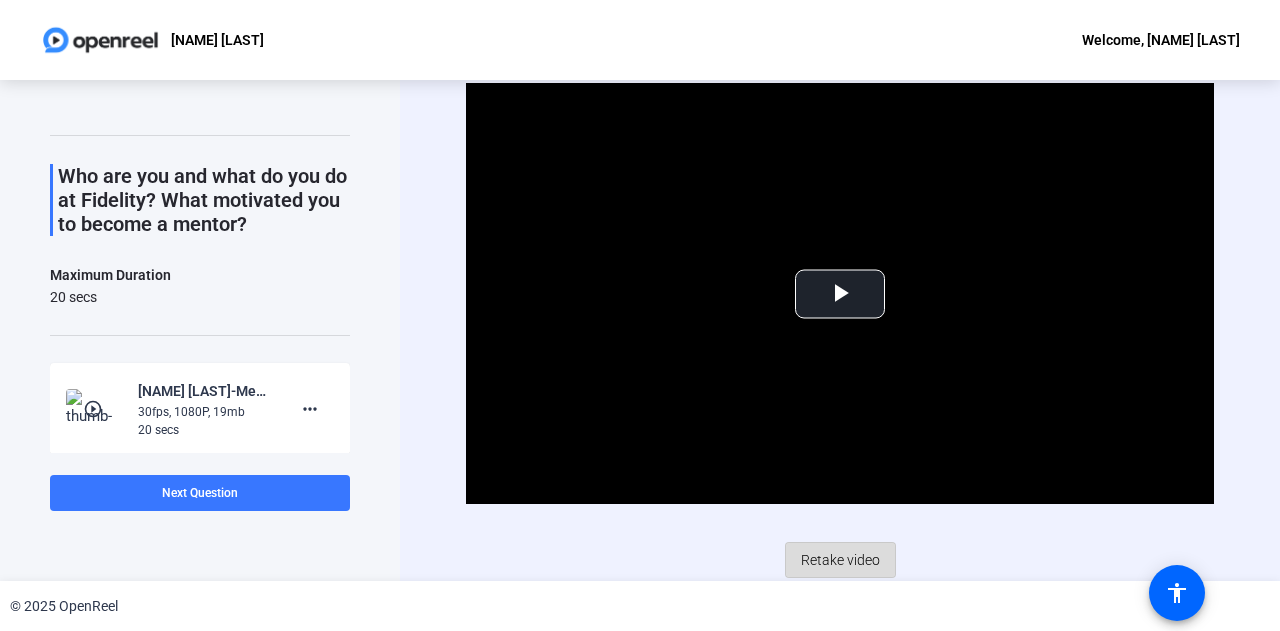 click on "Retake video" 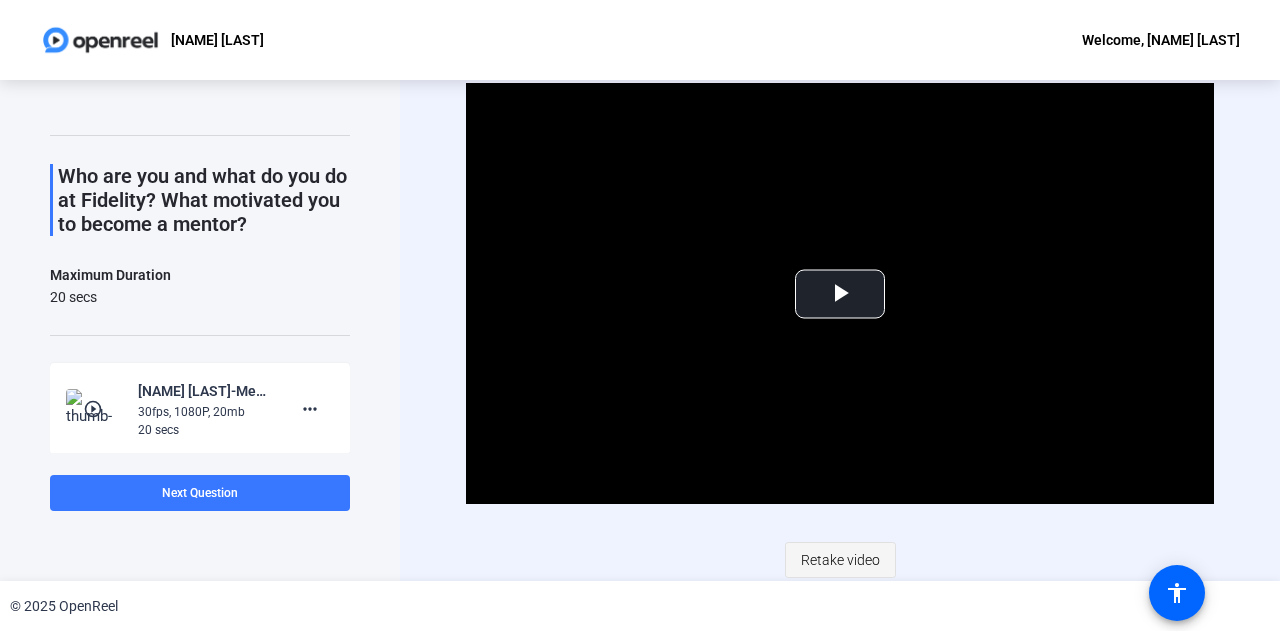 click on "Retake video" 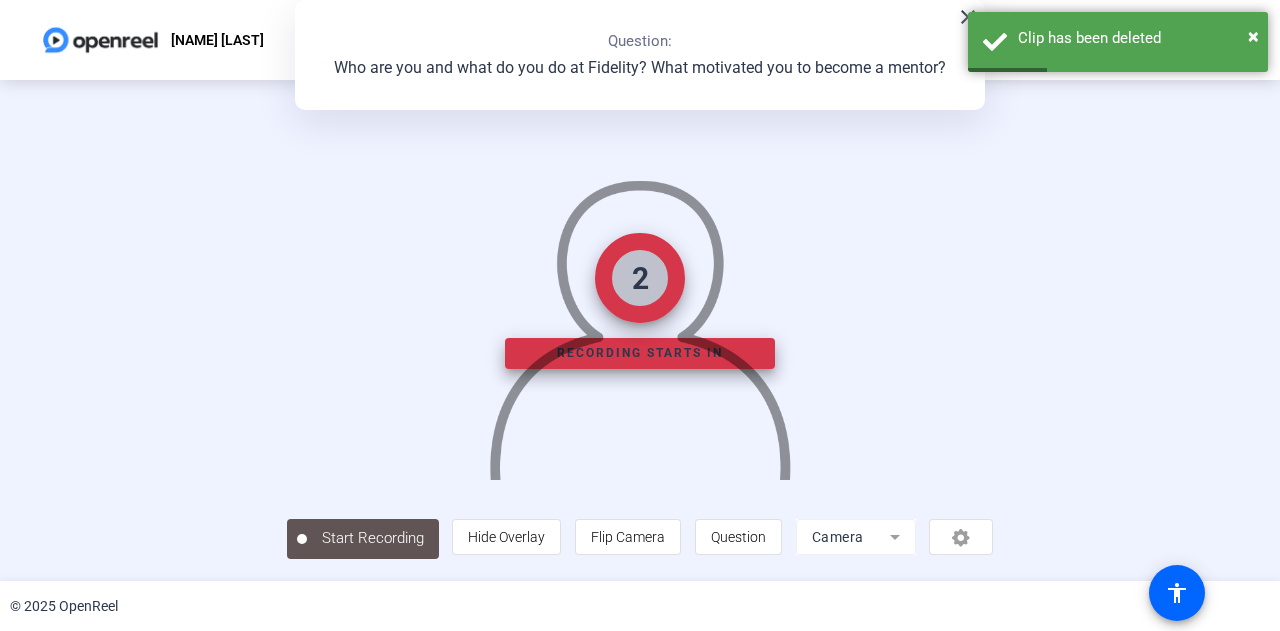 scroll, scrollTop: 100, scrollLeft: 0, axis: vertical 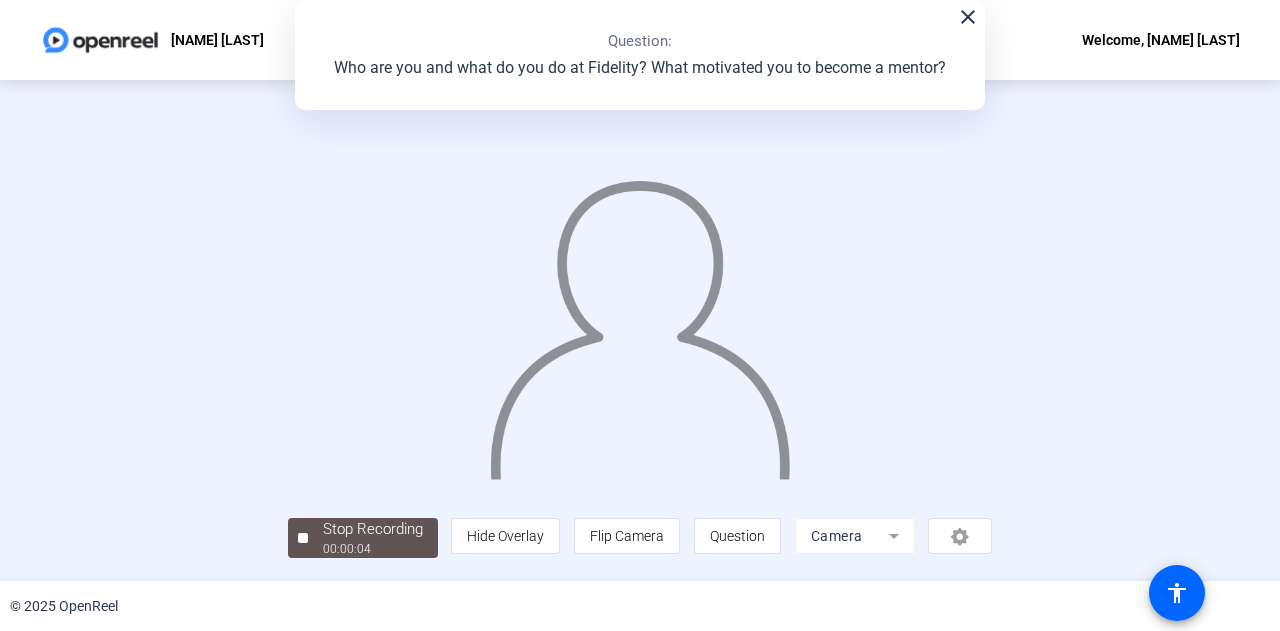 click on "Question 1 1 of 4  Complete  View All  Who are you and what do you do at Fidelity? What motivated you to become a mentor?   Maximum Duration  20 secs  Tips:
You can retake a recording you don’t like
Pick a quiet and well-lit area to record
Be yourself! It doesn’t have to be perfect  Back close Question:  Who are you and what do you do at Fidelity? What motivated you to become a mentor?   Stop Recording  00:00:04  person  Hide Overlay flip Flip Camera question_mark  Question Camera" 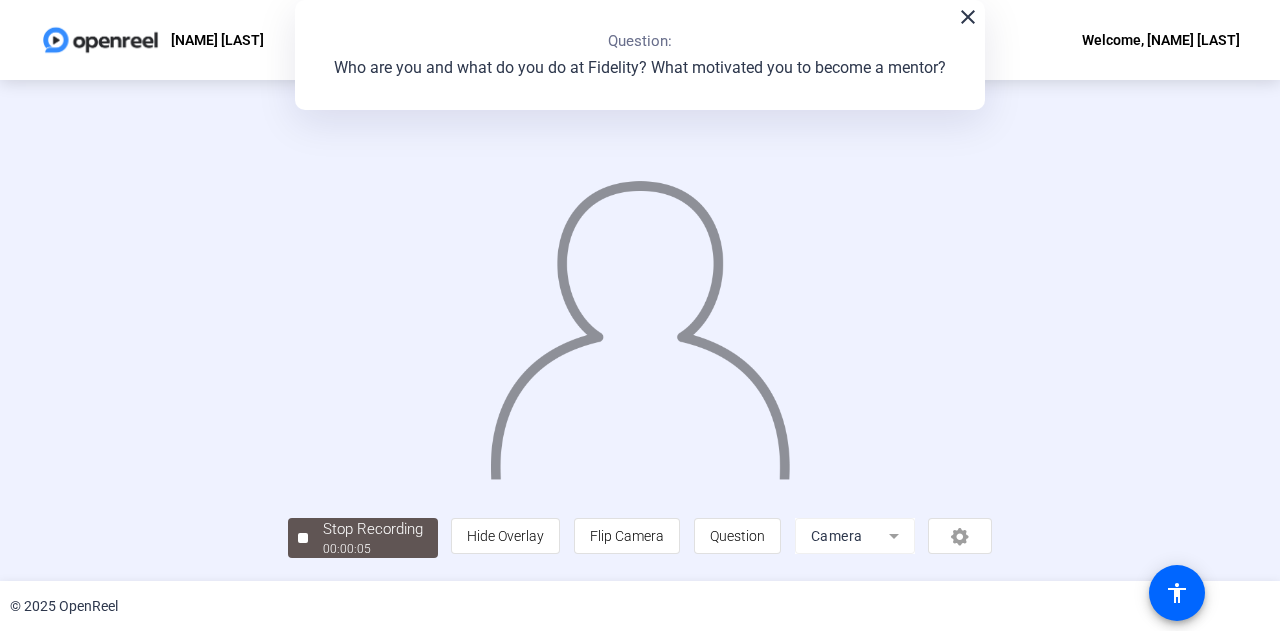 click on "Question 1 1 of 4  Complete  View All  Who are you and what do you do at Fidelity? What motivated you to become a mentor?   Maximum Duration  20 secs  Tips:
You can retake a recording you don’t like
Pick a quiet and well-lit area to record
Be yourself! It doesn’t have to be perfect  Back close Question:  Who are you and what do you do at Fidelity? What motivated you to become a mentor?   Stop Recording  00:00:05  person  Hide Overlay flip Flip Camera question_mark  Question Camera" 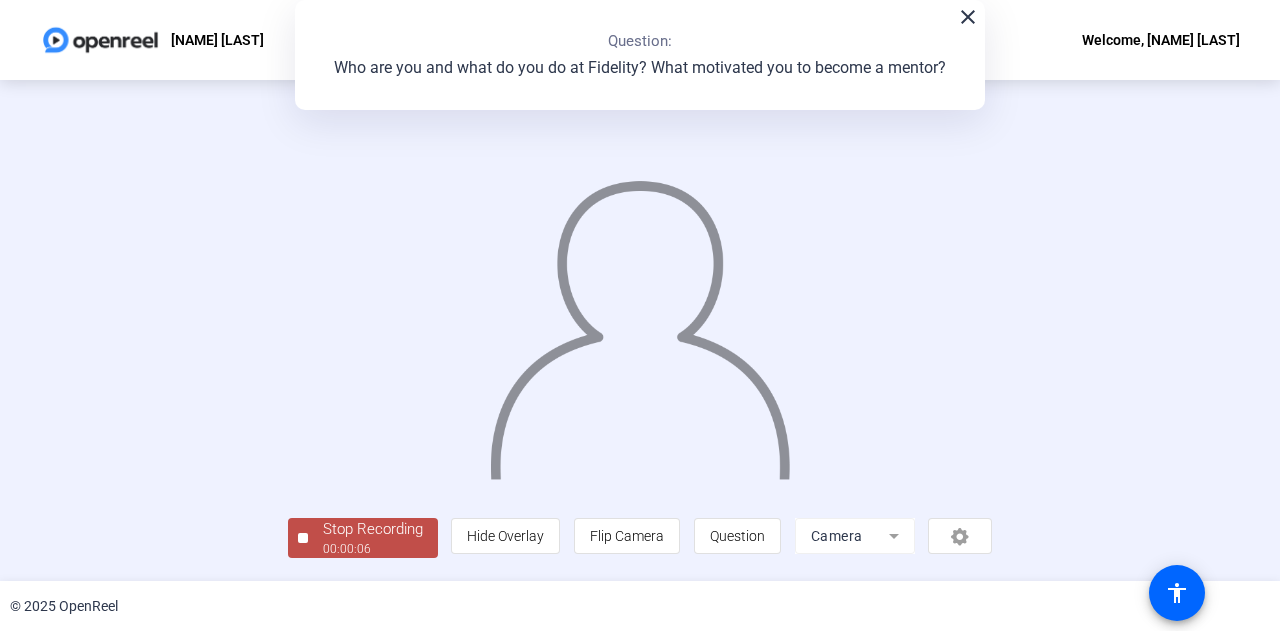drag, startPoint x: 136, startPoint y: 551, endPoint x: 150, endPoint y: 557, distance: 15.231546 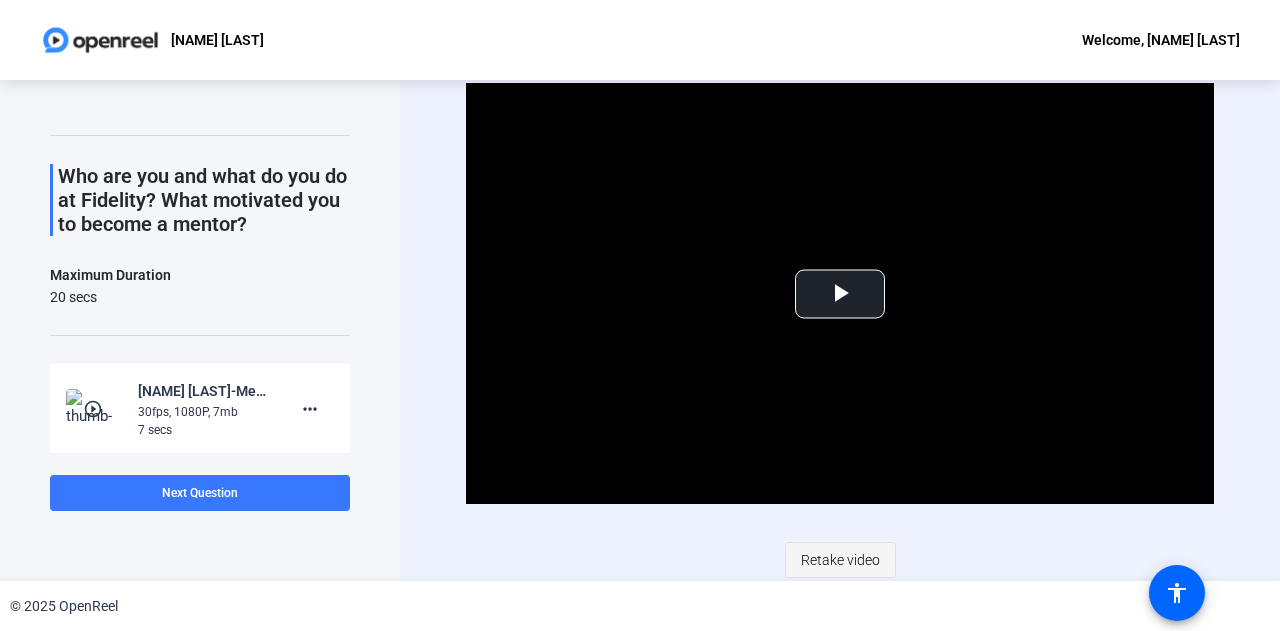 click on "Retake video" 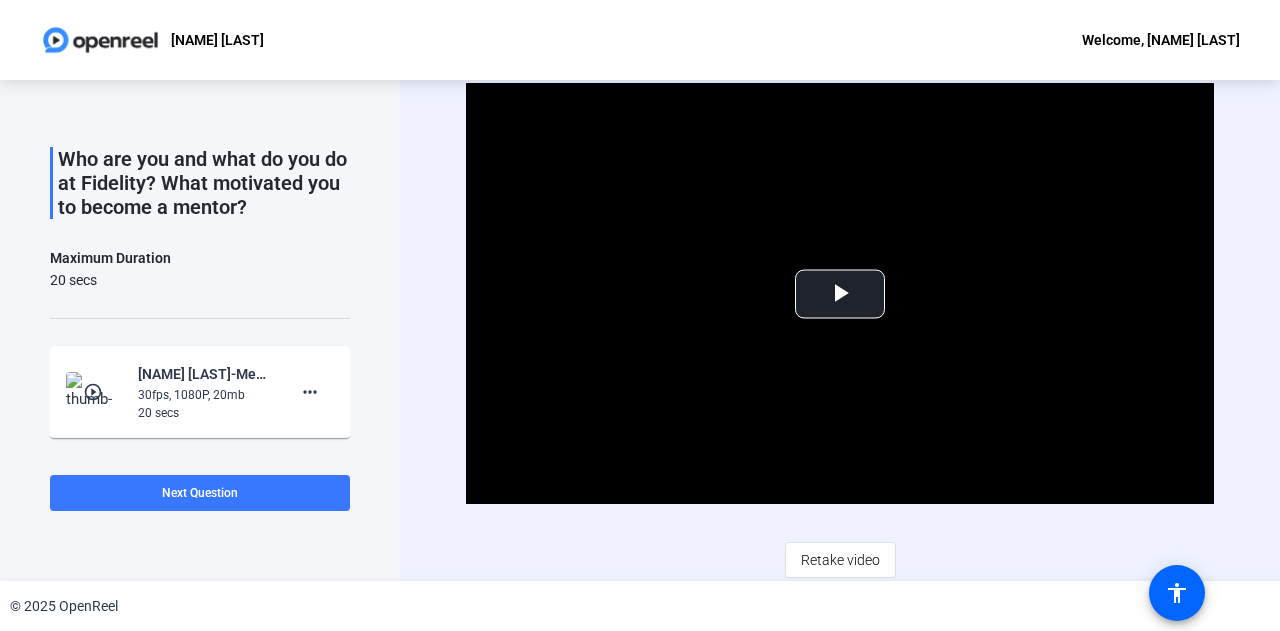 scroll, scrollTop: 210, scrollLeft: 0, axis: vertical 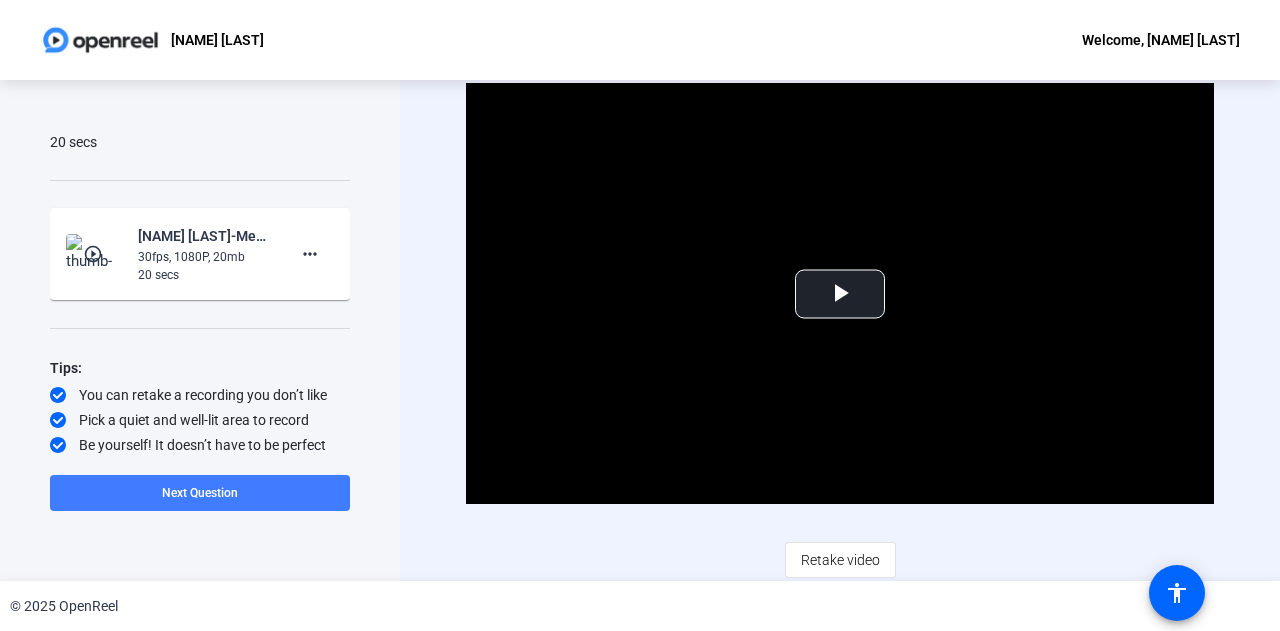 click 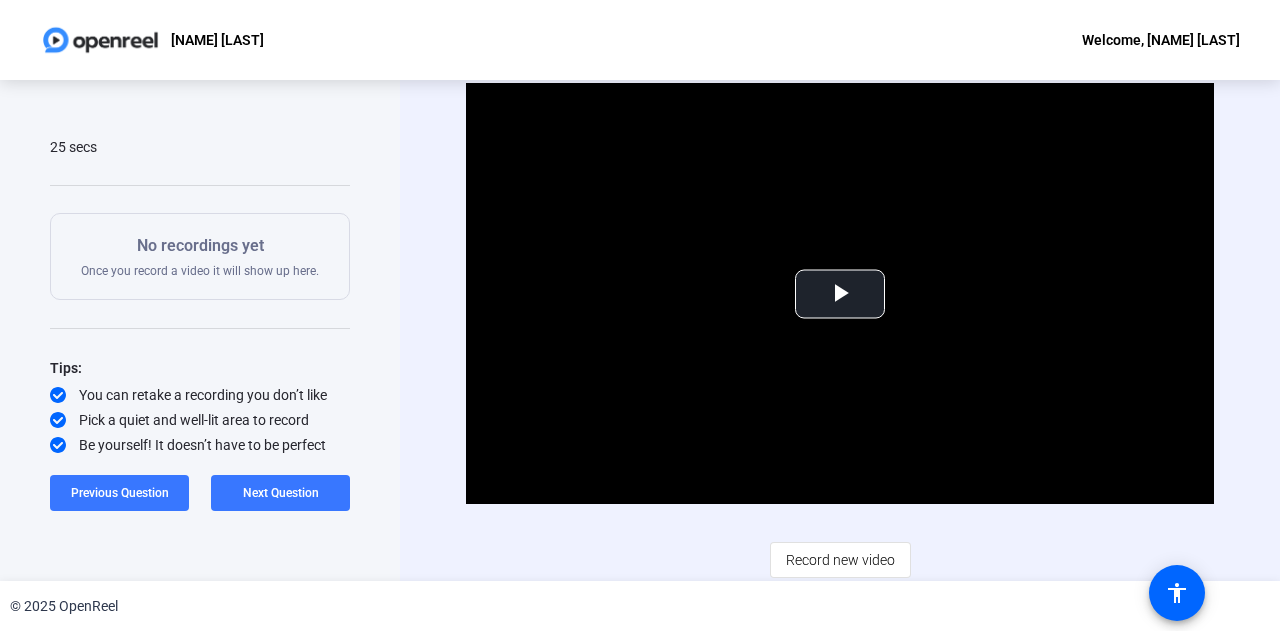 scroll, scrollTop: 0, scrollLeft: 0, axis: both 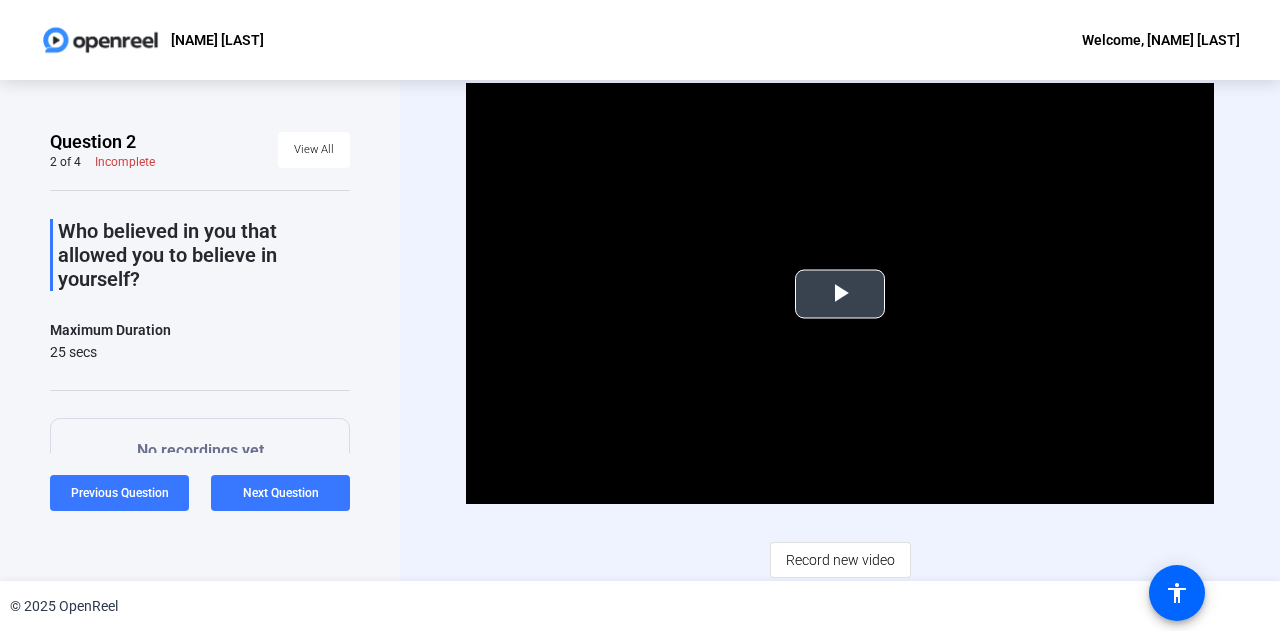 click at bounding box center (840, 294) 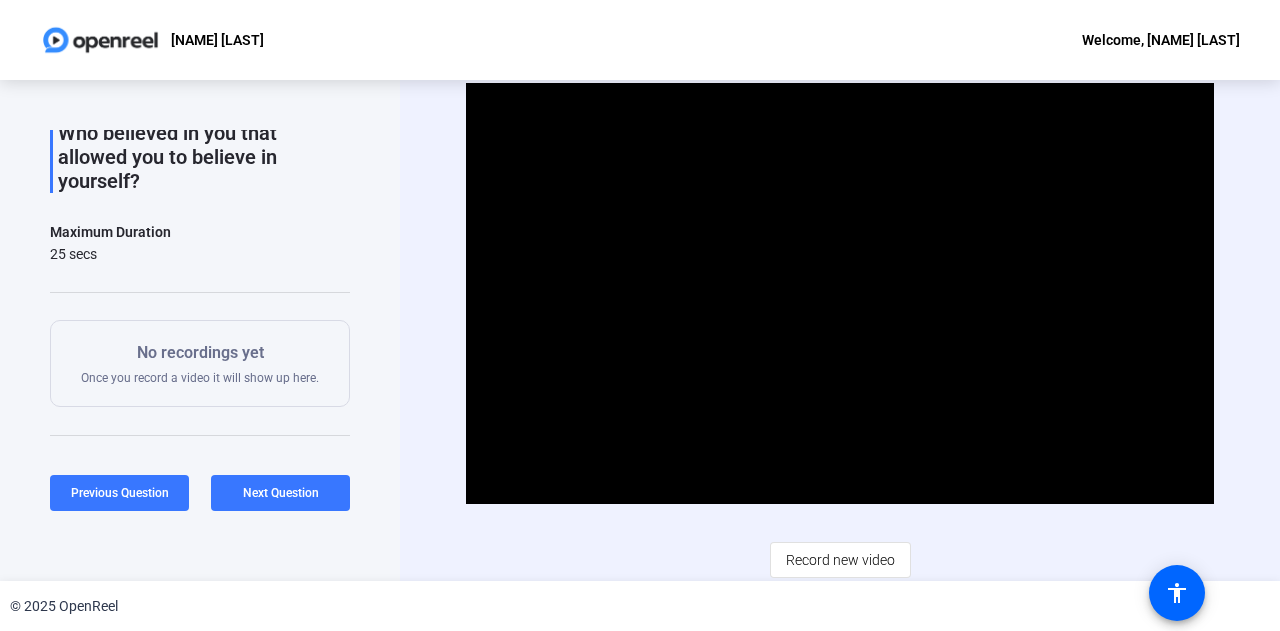 scroll, scrollTop: 205, scrollLeft: 0, axis: vertical 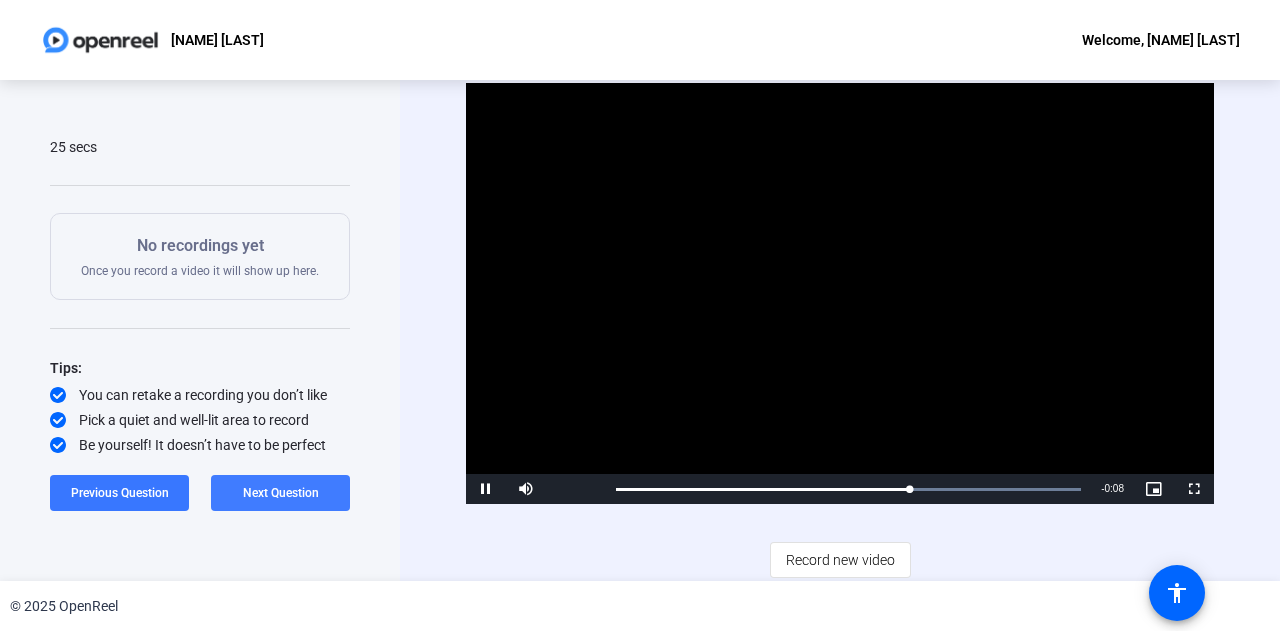 click on "Previous Question" 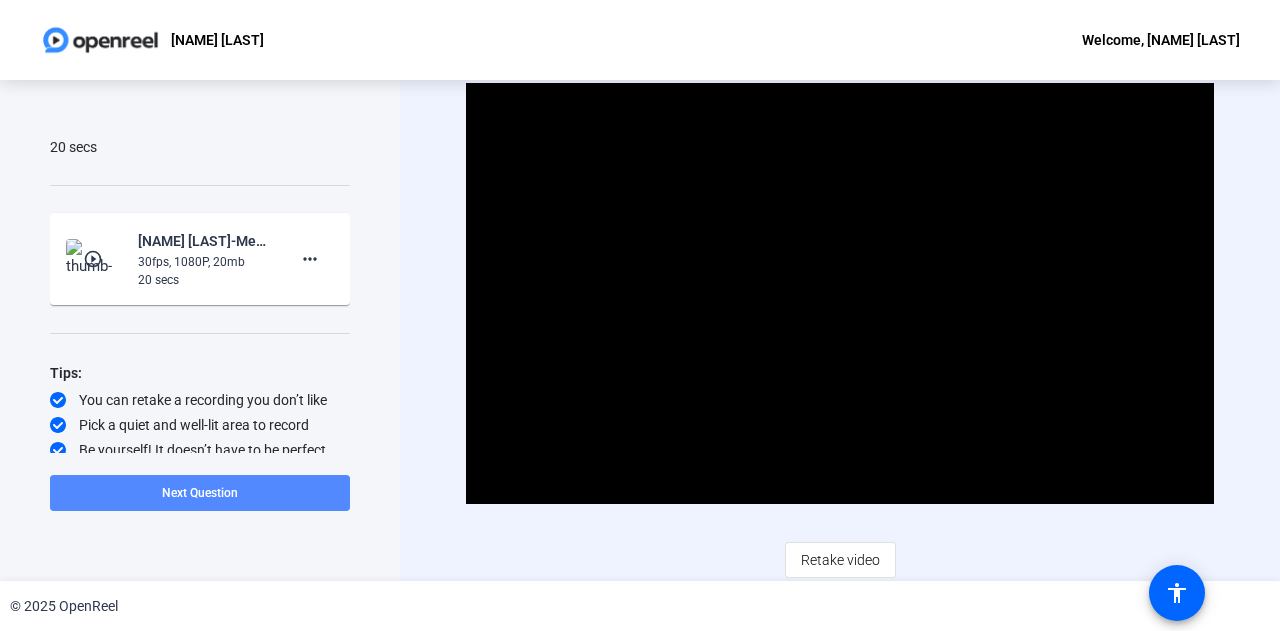 click on "Next Question" 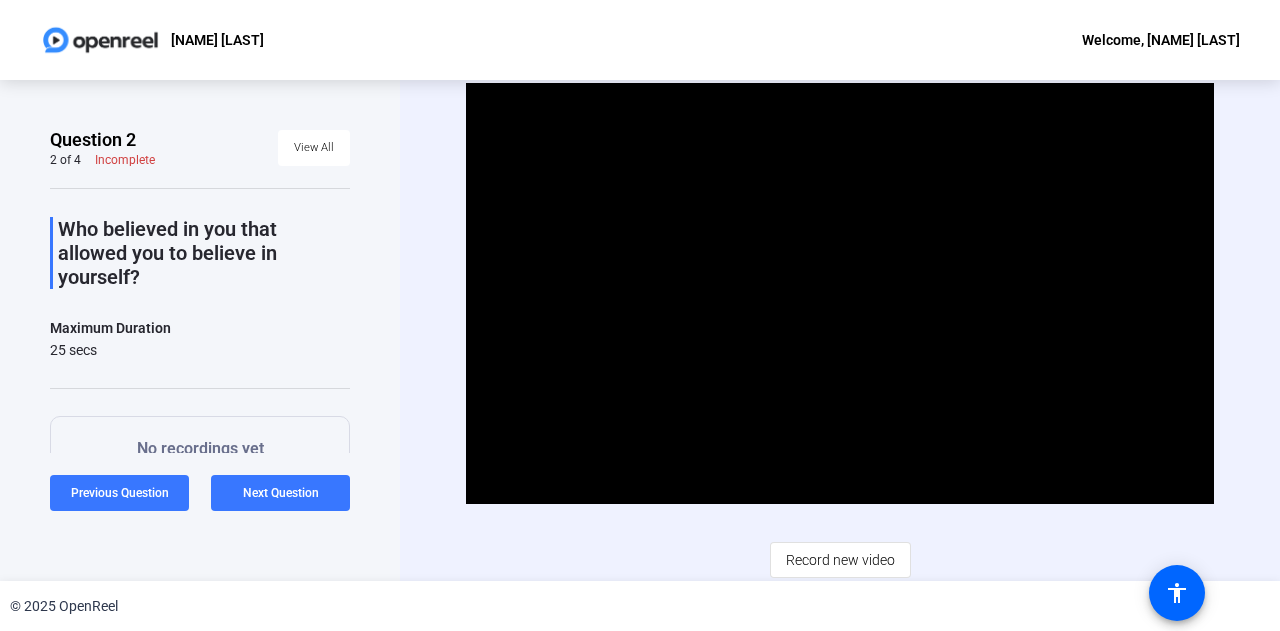scroll, scrollTop: 0, scrollLeft: 0, axis: both 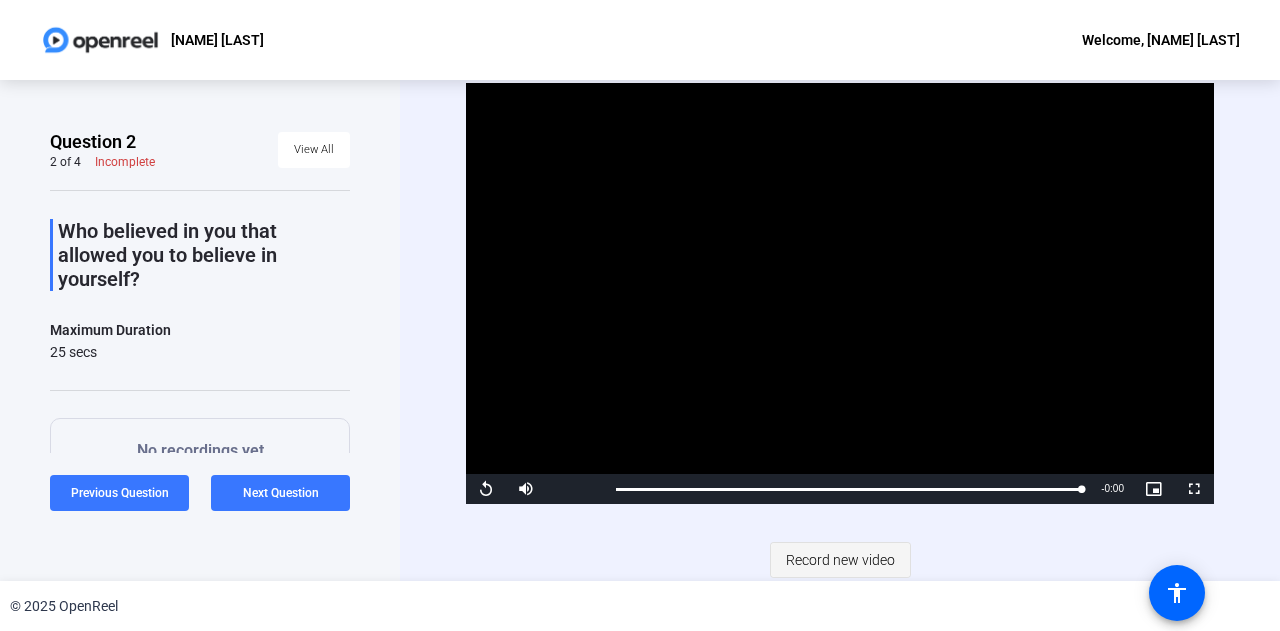 click on "Record new video" 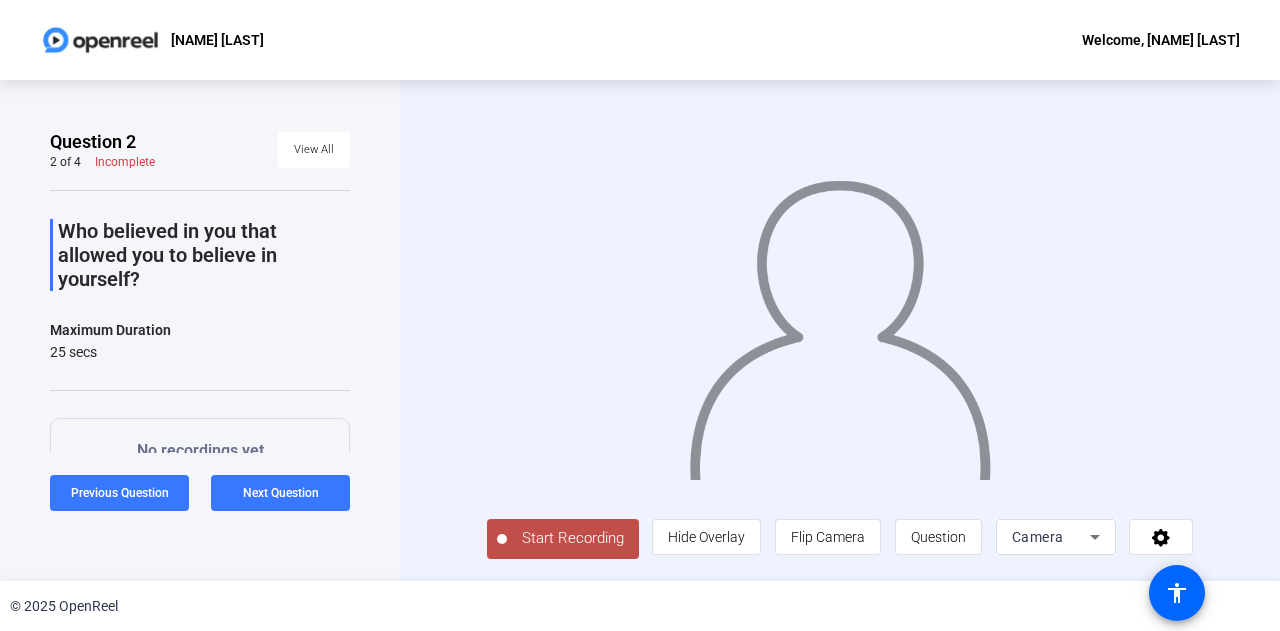 scroll, scrollTop: 4, scrollLeft: 0, axis: vertical 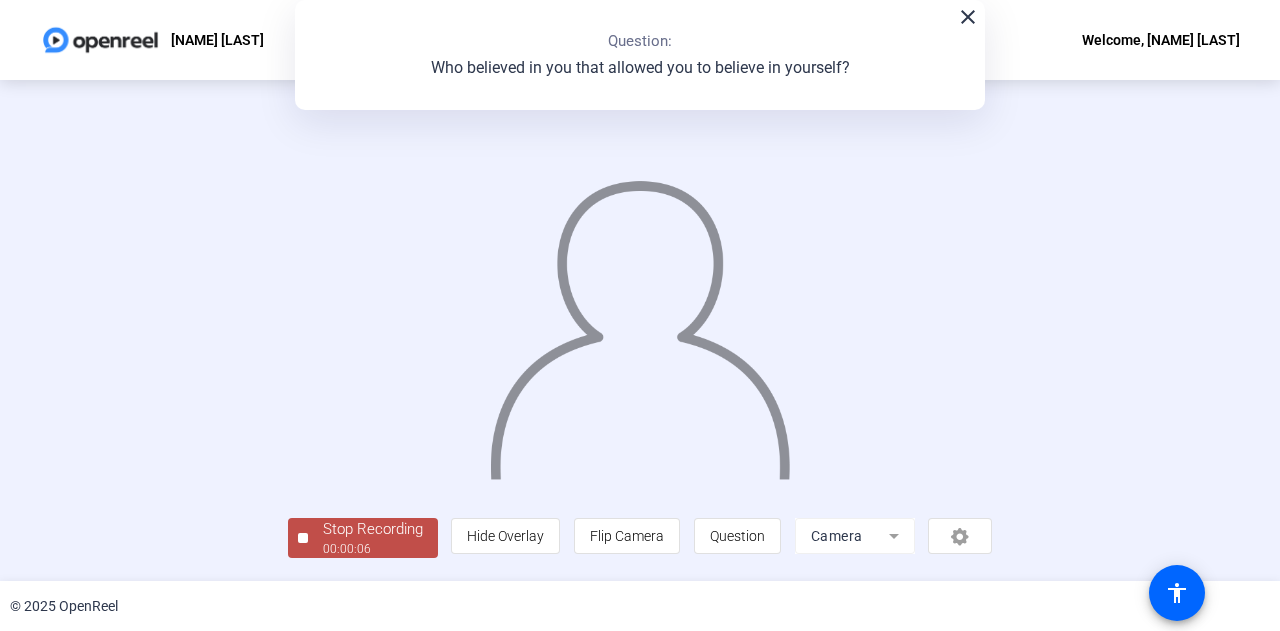 click on "Stop Recording  00:00:06" 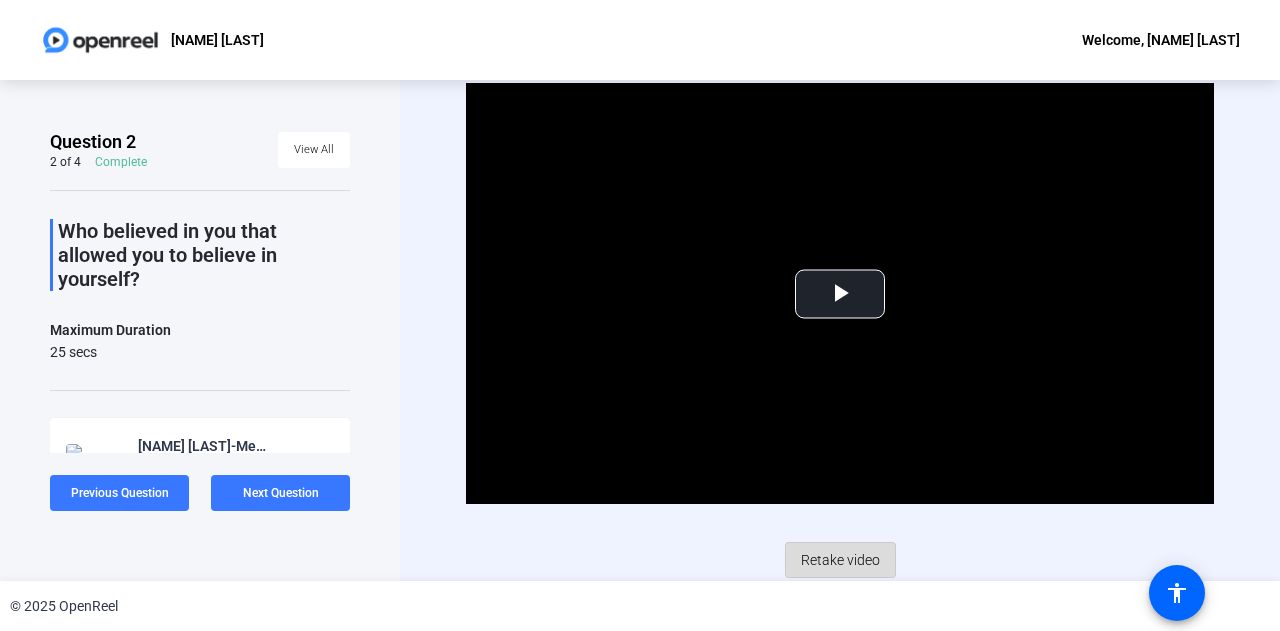 click on "Retake video" 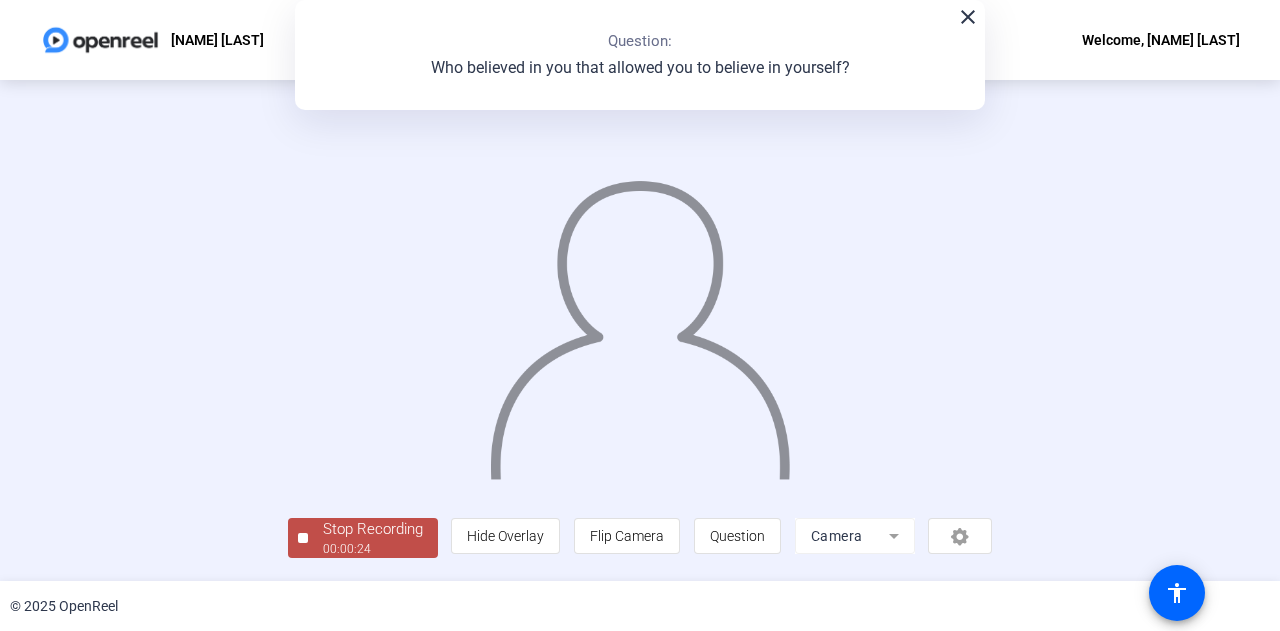 scroll, scrollTop: 0, scrollLeft: 0, axis: both 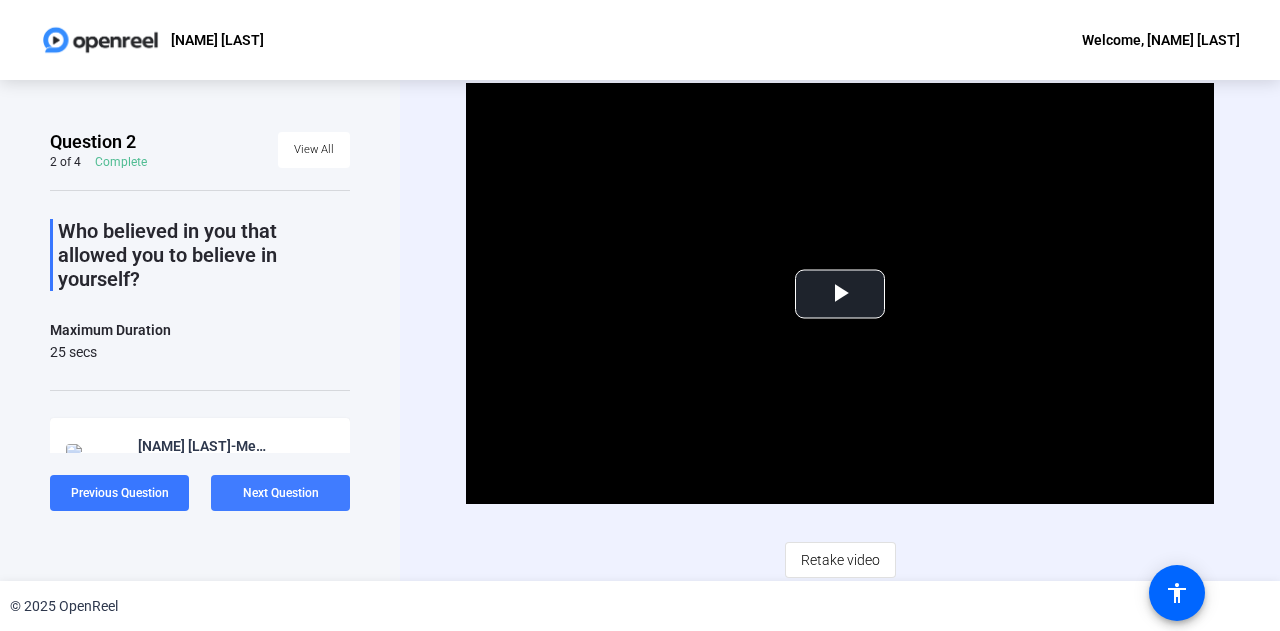 click on "Next Question" 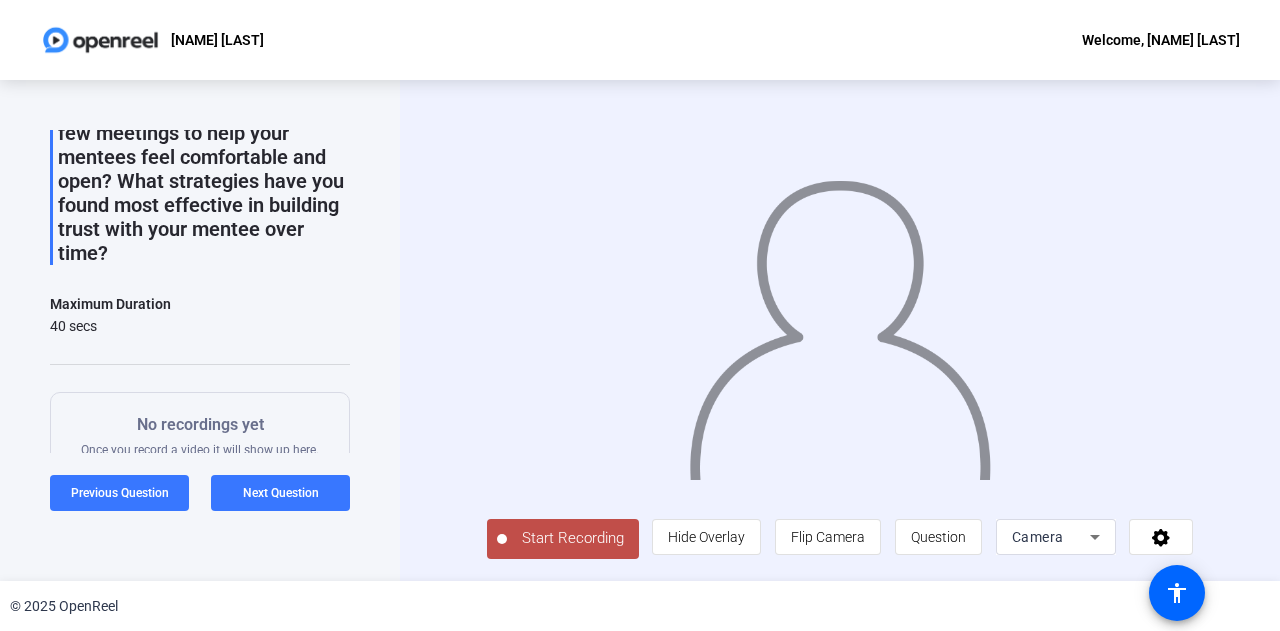 scroll, scrollTop: 0, scrollLeft: 0, axis: both 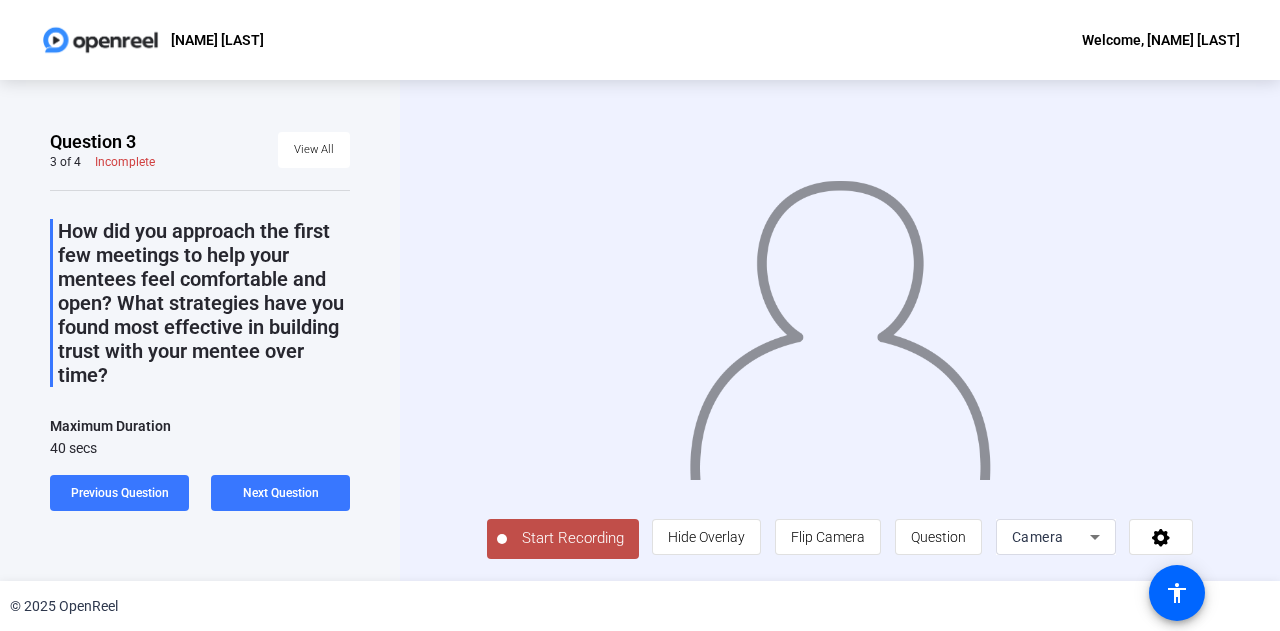 click on "Start Recording" 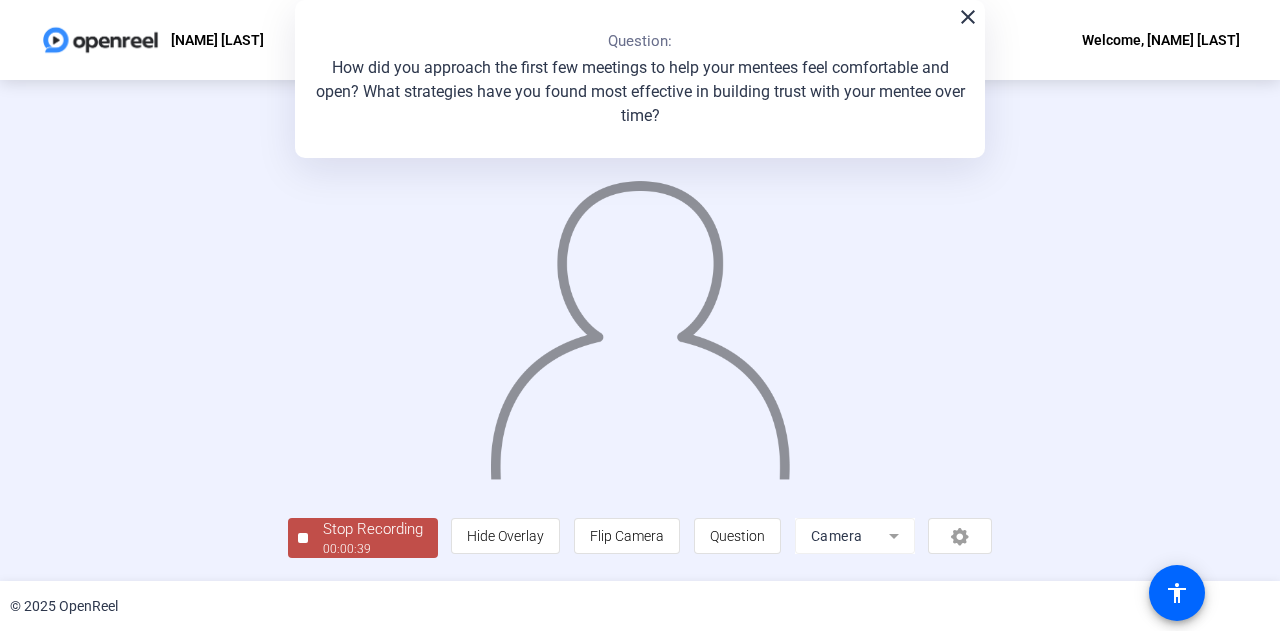 scroll, scrollTop: 0, scrollLeft: 0, axis: both 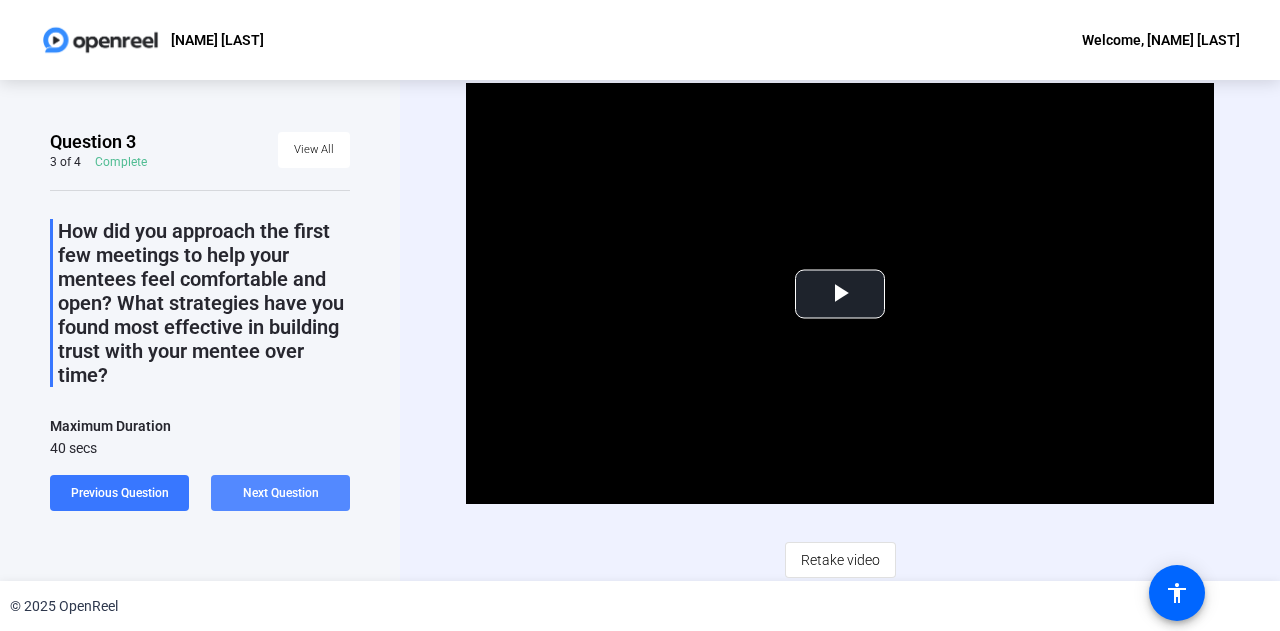 click on "Next Question" 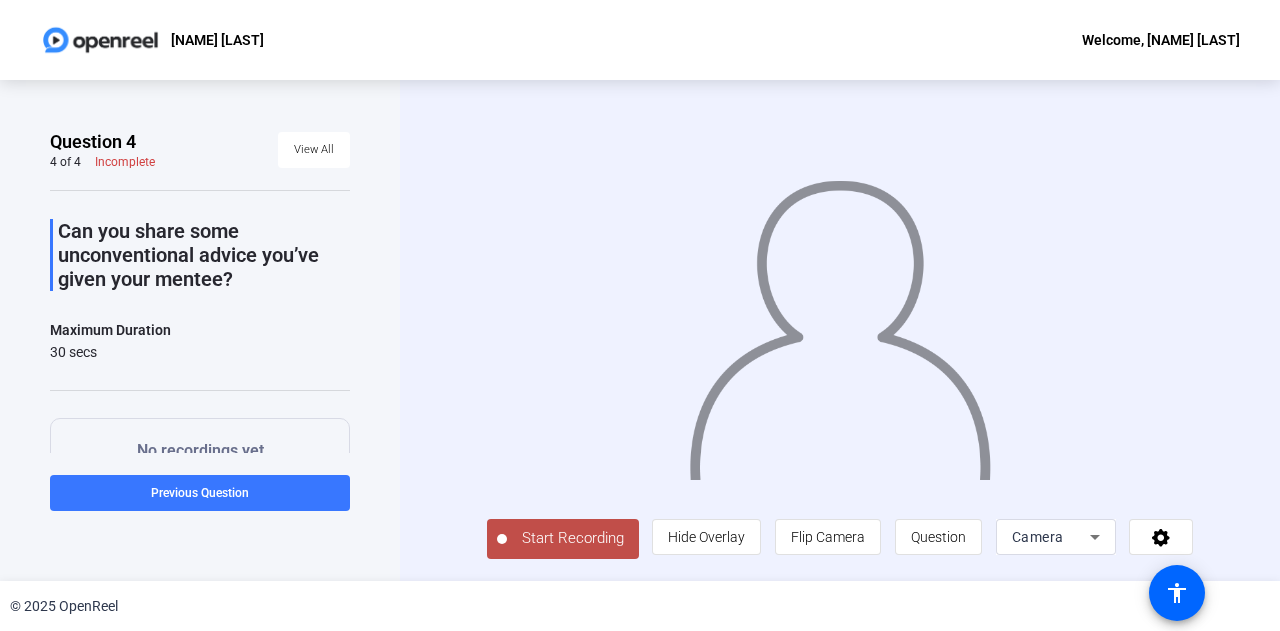click on "Start Recording" 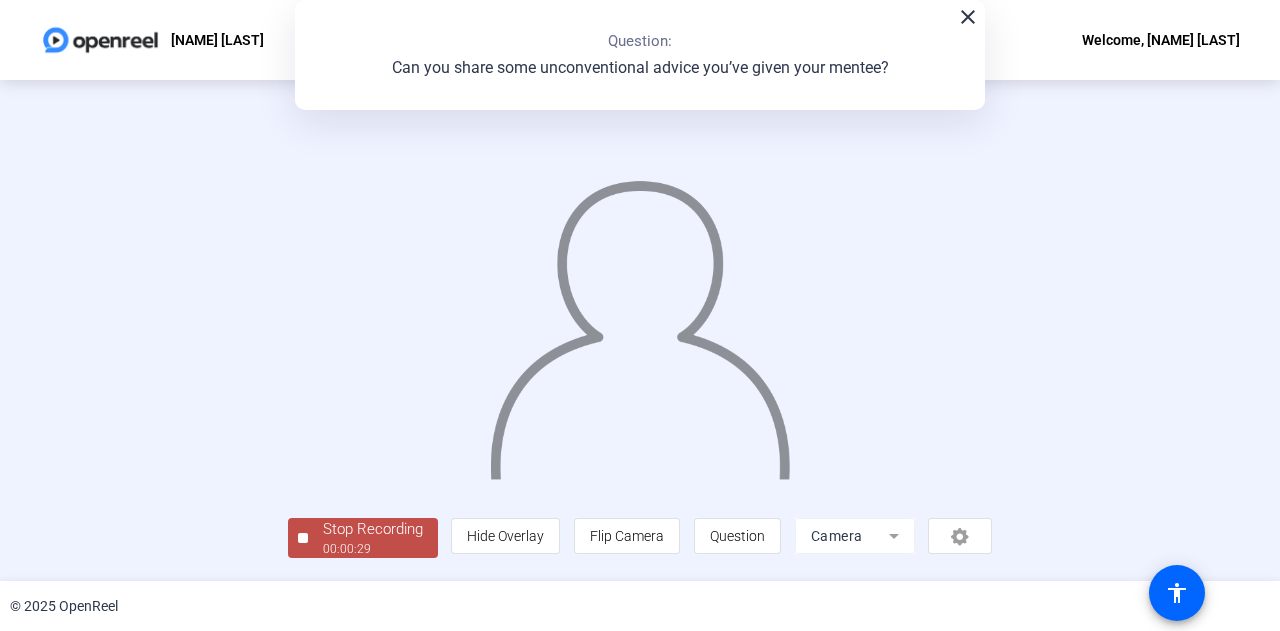 scroll, scrollTop: 0, scrollLeft: 0, axis: both 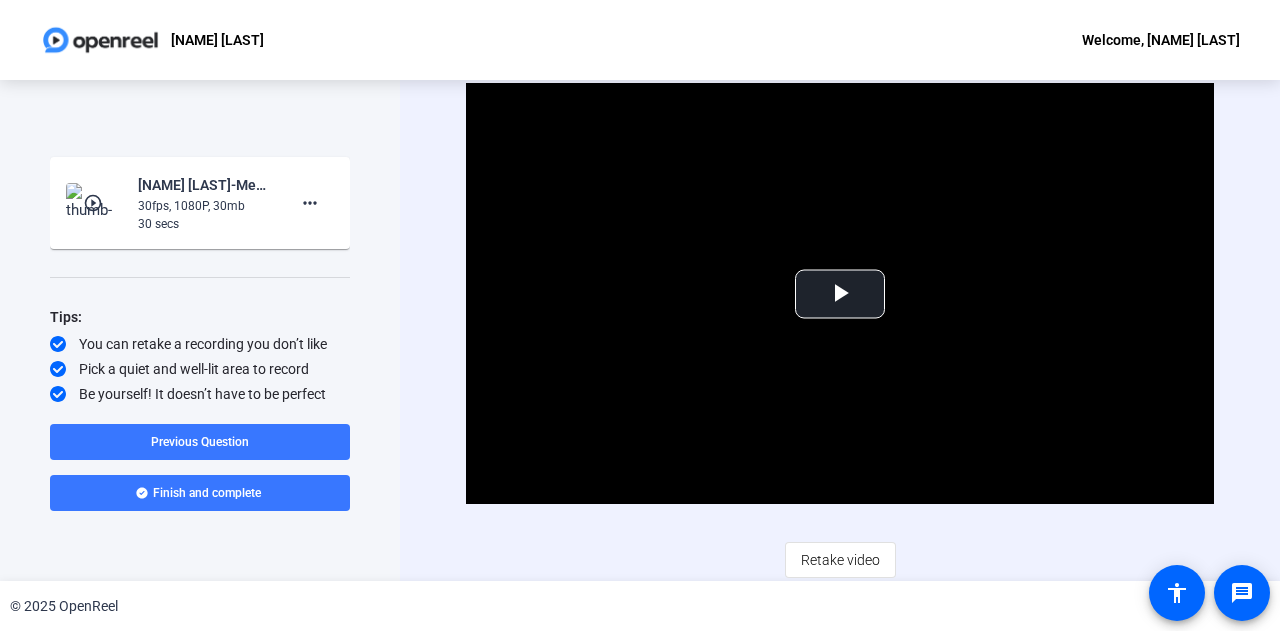 click on "Video Player is loading. Play Video Play Mute Current Time  0:00 / Duration  0:30 Loaded :  100.00% 0:00 Stream Type  LIVE Seek to live, currently behind live LIVE Remaining Time  - 0:30   1x Playback Rate Chapters Chapters Descriptions descriptions off , selected Captions captions settings , opens captions settings dialog captions off , selected Audio Track Picture-in-Picture Fullscreen This is a modal window. Beginning of dialog window. Escape will cancel and close the window. Text Color White Black Red Green Blue Yellow Magenta Cyan Transparency Opaque Semi-Transparent Background Color Black White Red Green Blue Yellow Magenta Cyan Transparency Opaque Semi-Transparent Transparent Window Color Black White Red Green Blue Yellow Magenta Cyan Transparency Transparent Semi-Transparent Opaque Font Size 50% 75% 100% 125% 150% 175% 200% 300% 400% Text Edge Style None Raised Depressed Uniform Dropshadow Font Family Proportional Sans-Serif Monospace Sans-Serif Proportional Serif Monospace Serif Casual Script" 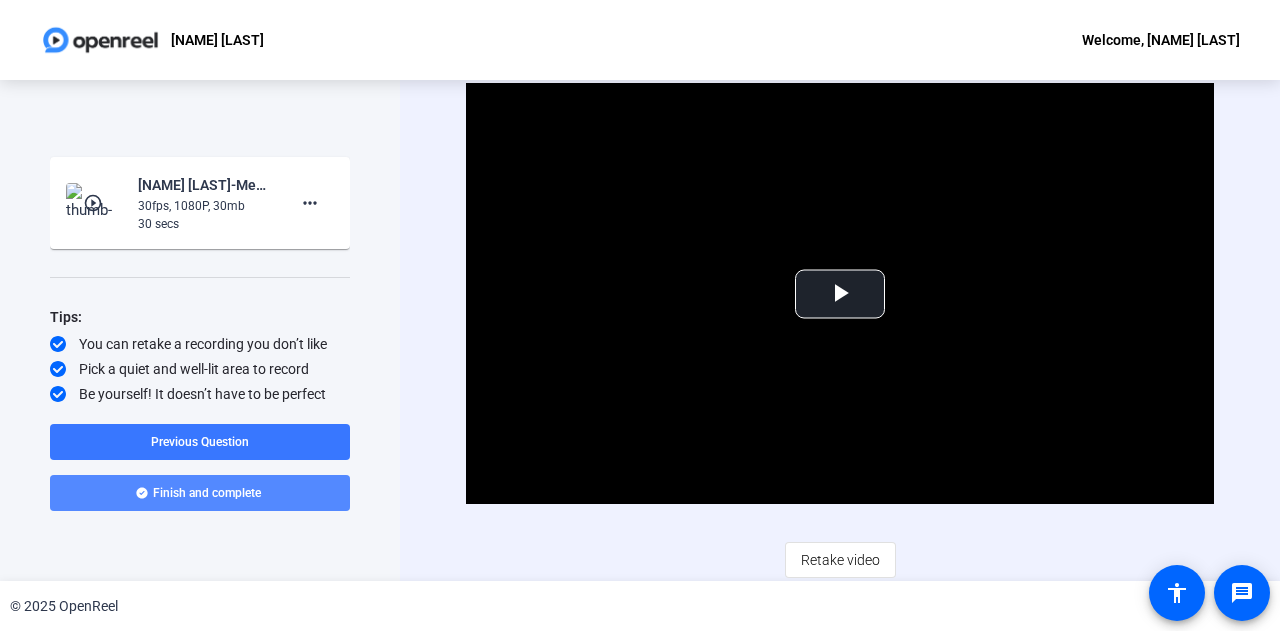 click 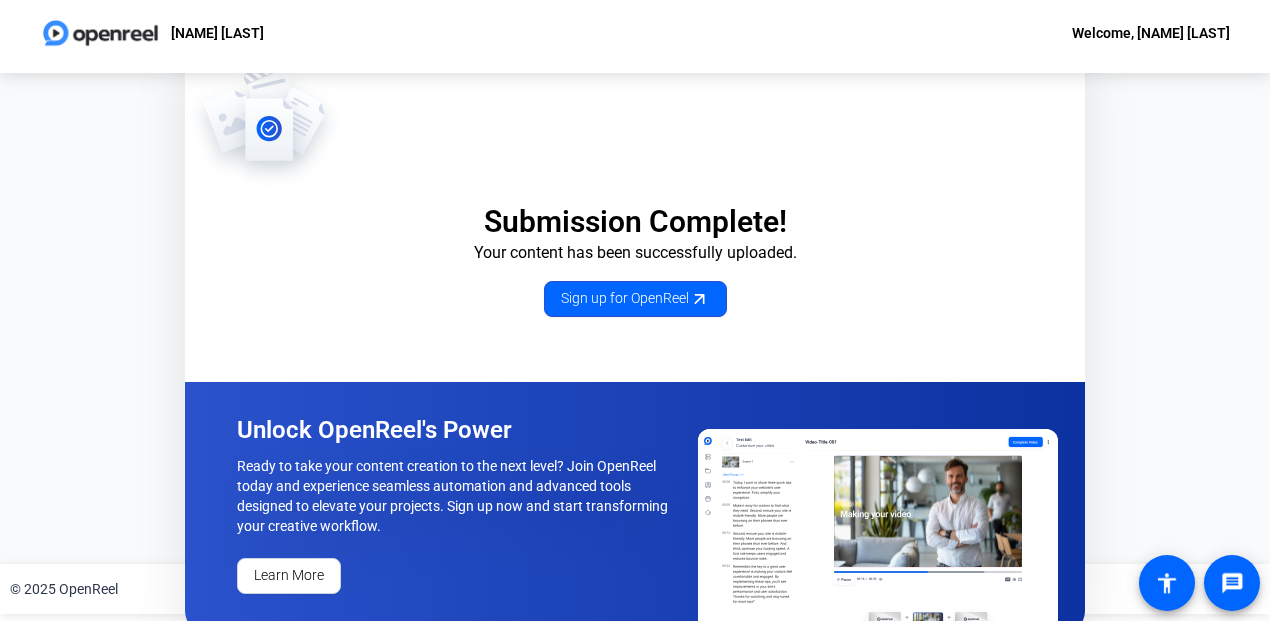 scroll, scrollTop: 0, scrollLeft: 0, axis: both 